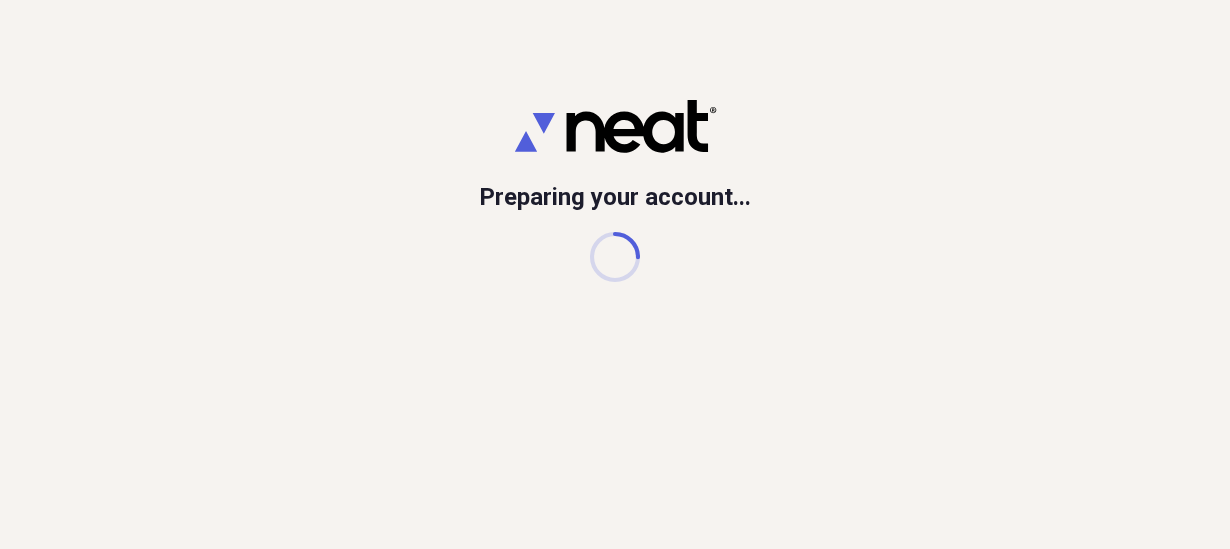 scroll, scrollTop: 0, scrollLeft: 0, axis: both 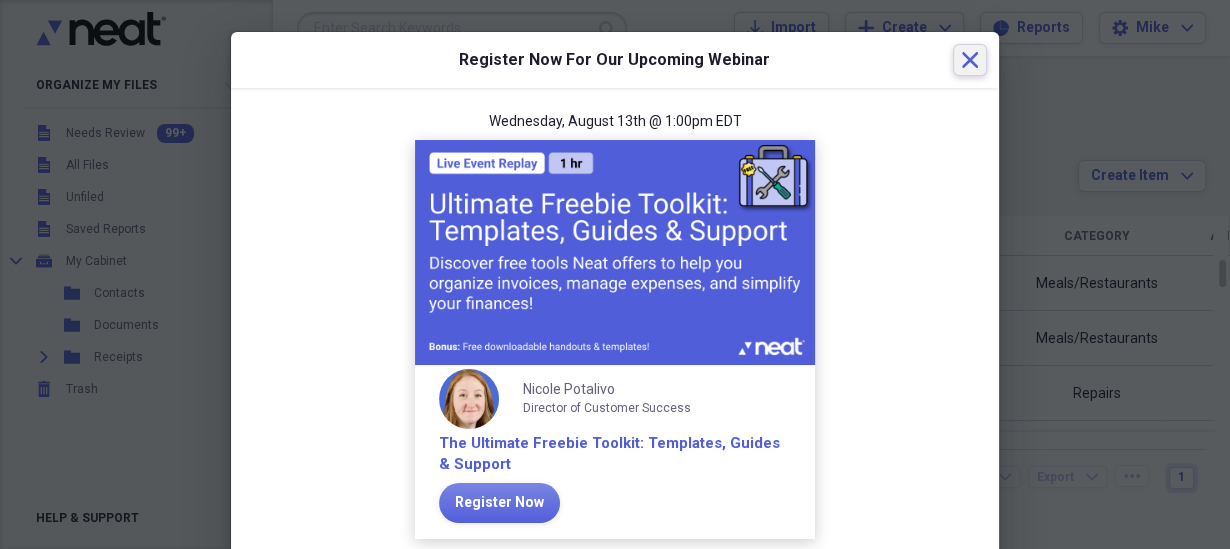 click on "Close" 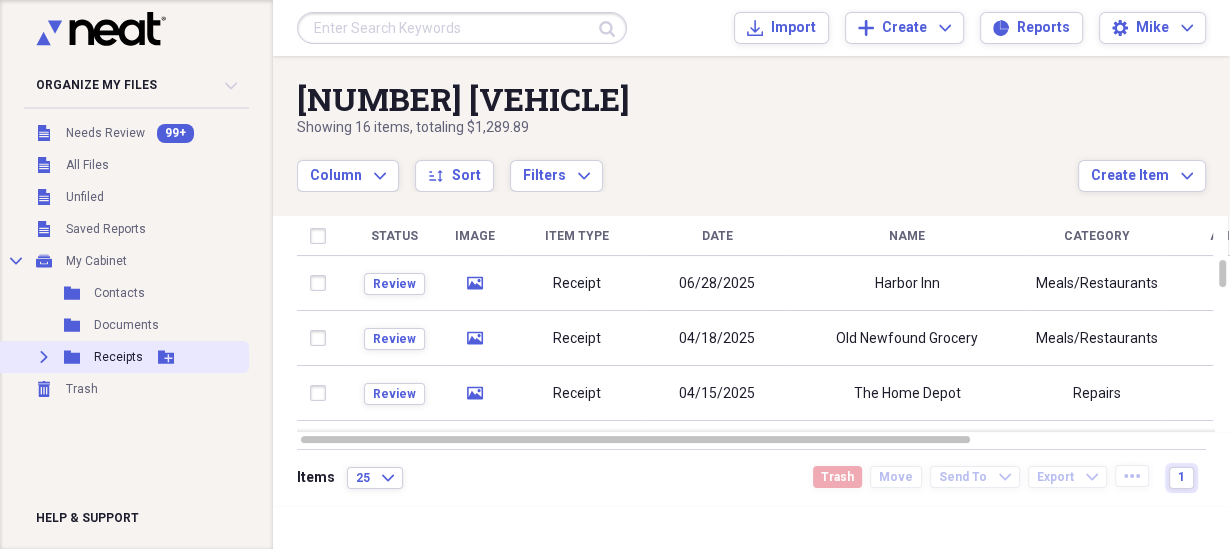 click 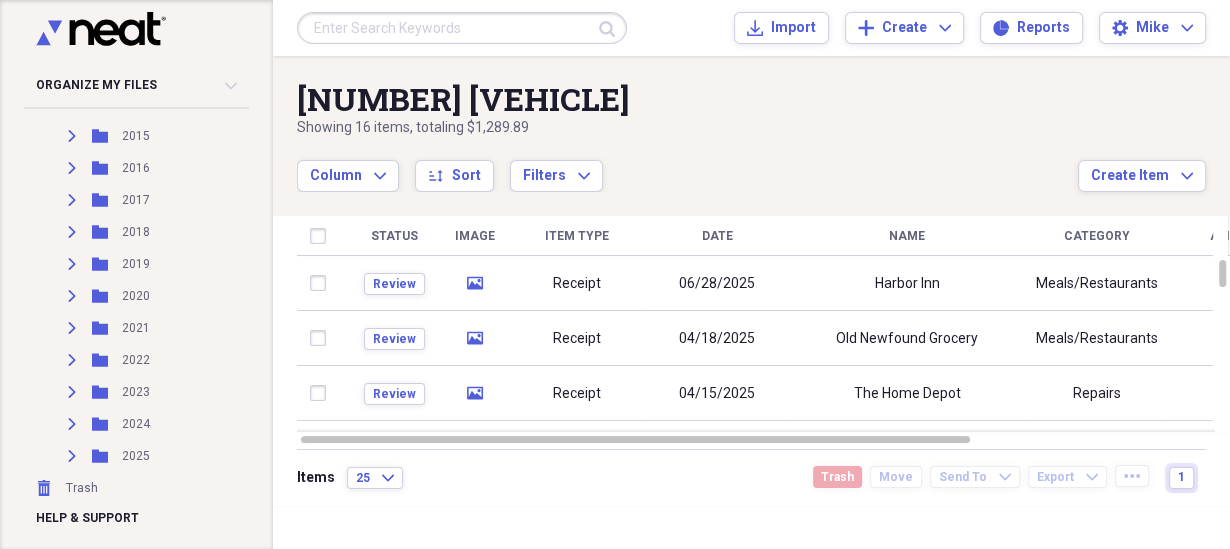 scroll, scrollTop: 0, scrollLeft: 0, axis: both 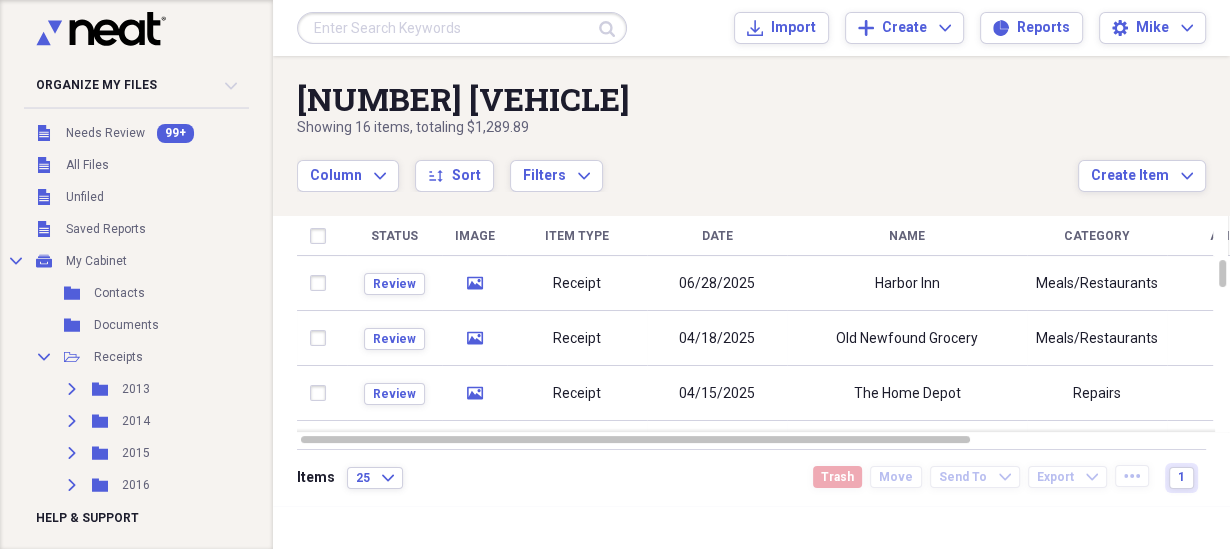 click at bounding box center (462, 28) 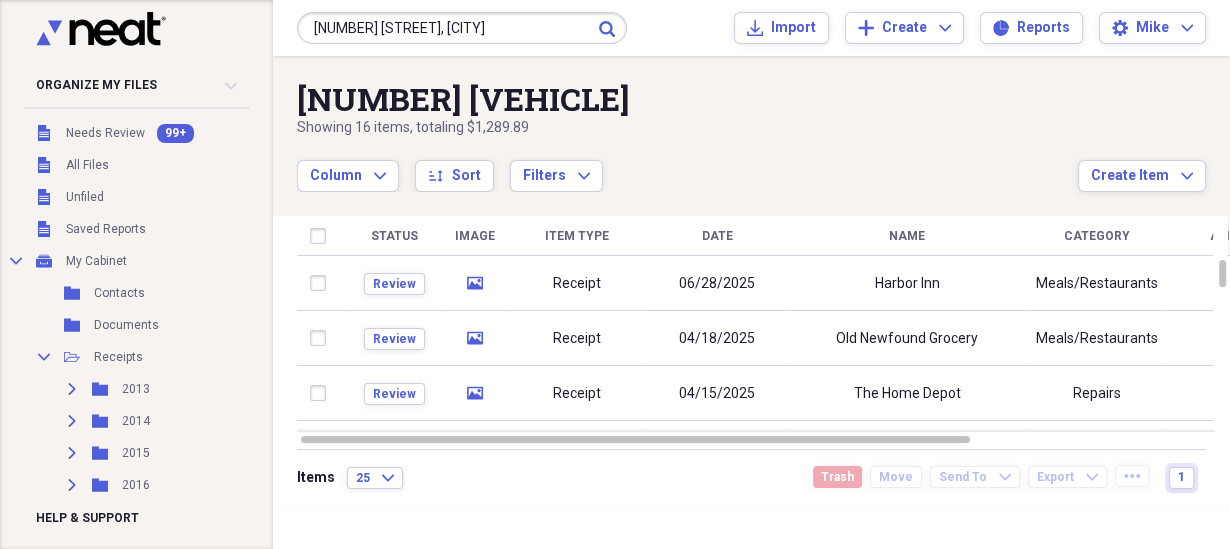 type on "[NUMBER] [STREET], [CITY]" 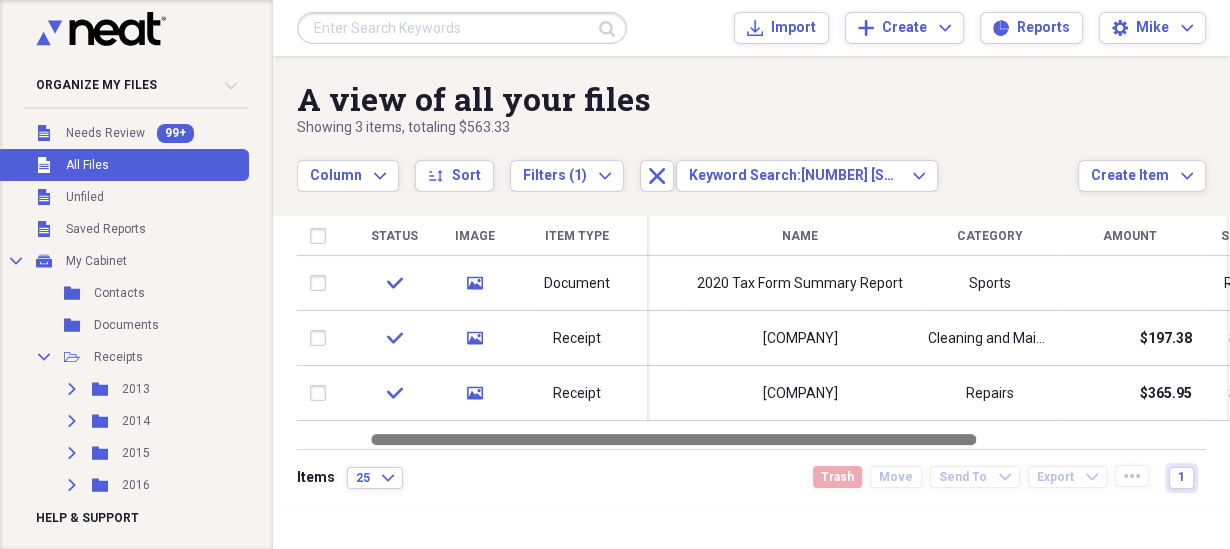 drag, startPoint x: 876, startPoint y: 438, endPoint x: 948, endPoint y: 438, distance: 72 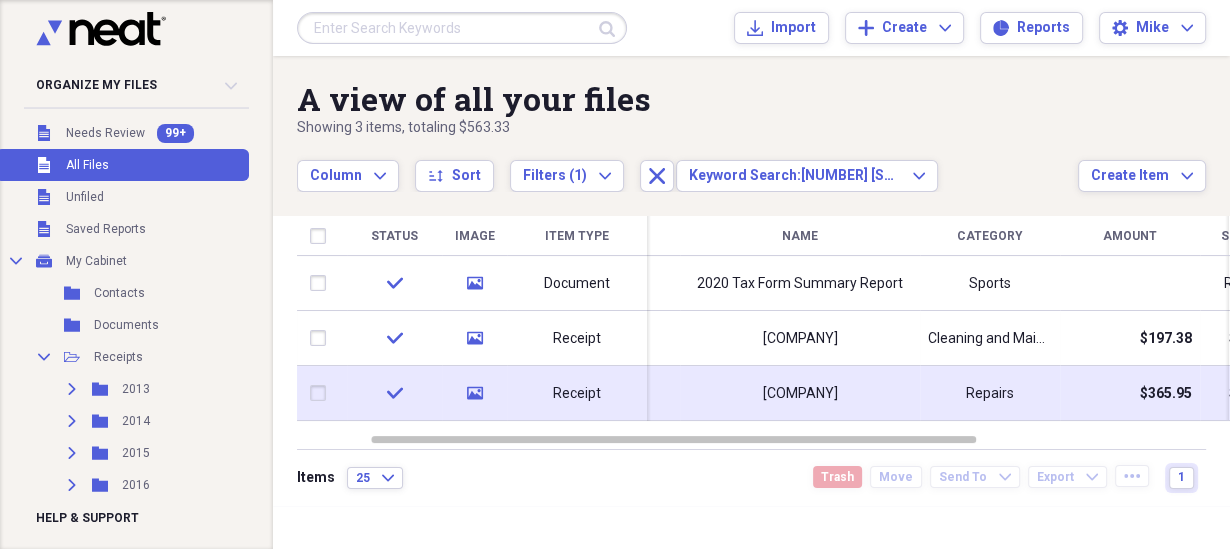 click on "[COMPANY]" at bounding box center [800, 394] 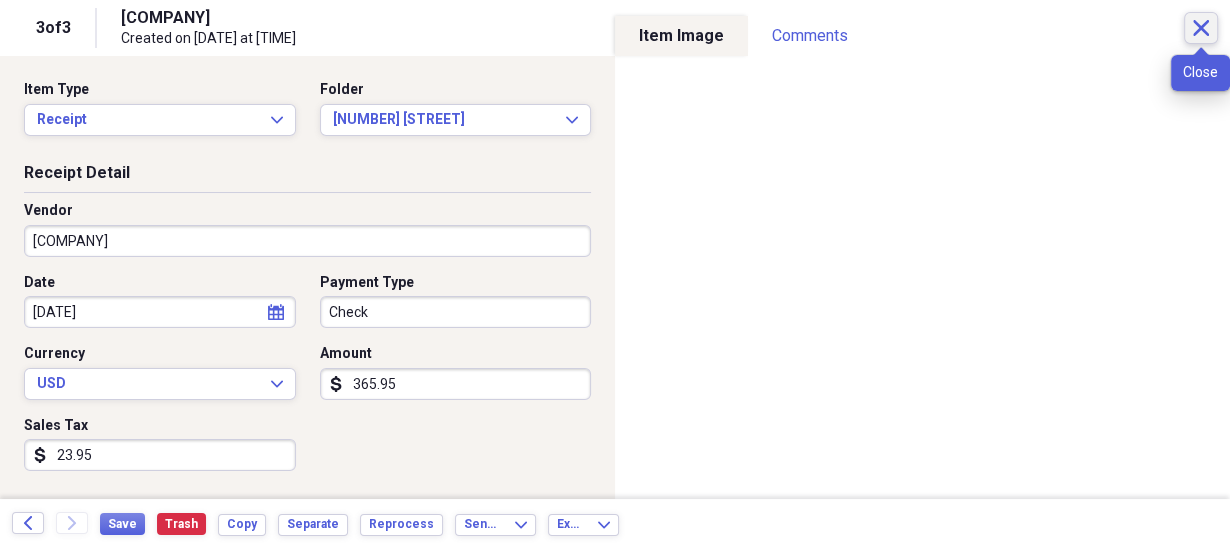 click 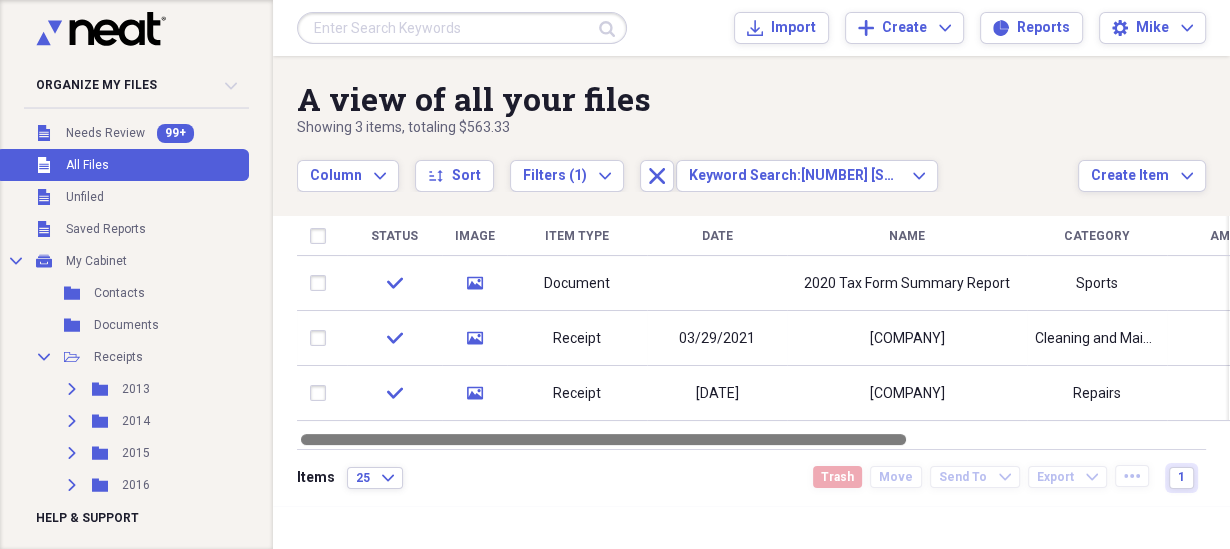 drag, startPoint x: 745, startPoint y: 432, endPoint x: 640, endPoint y: 444, distance: 105.68349 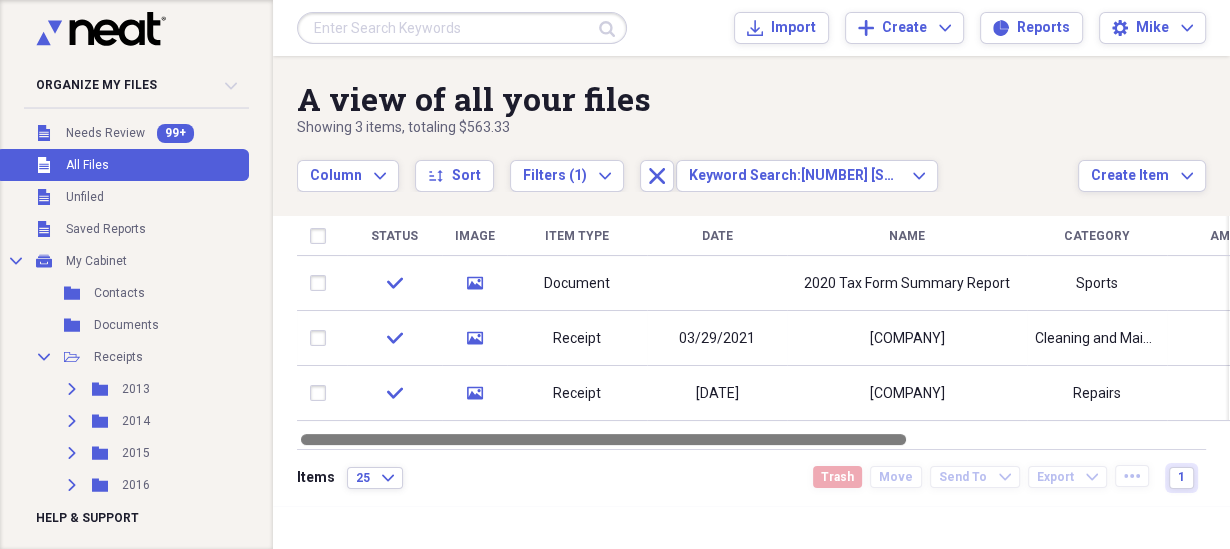 drag, startPoint x: 649, startPoint y: 442, endPoint x: 621, endPoint y: 442, distance: 28 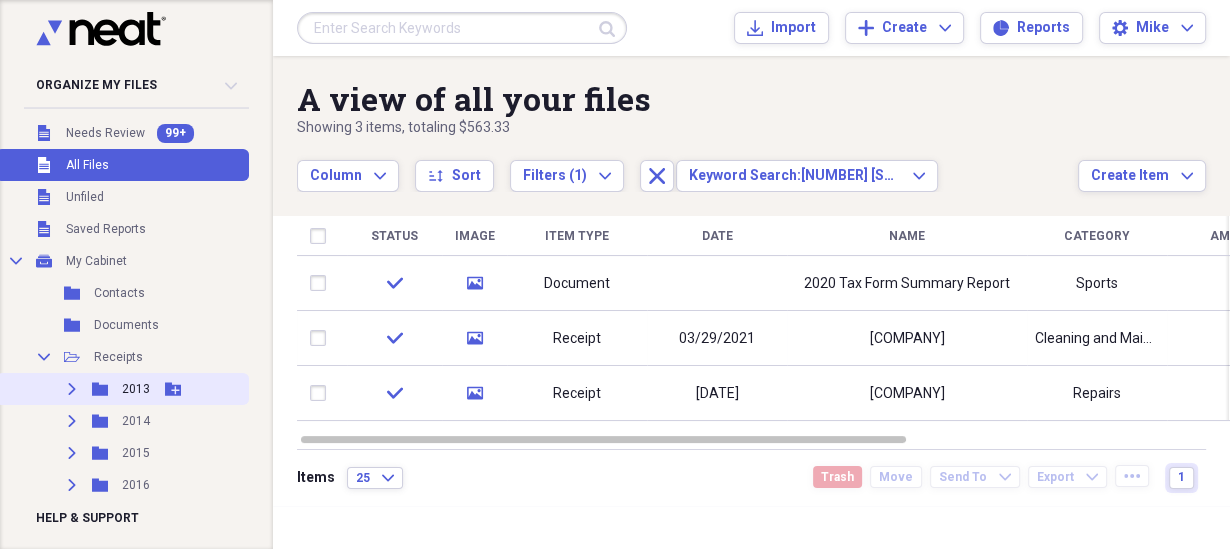 click on "2013" at bounding box center (136, 389) 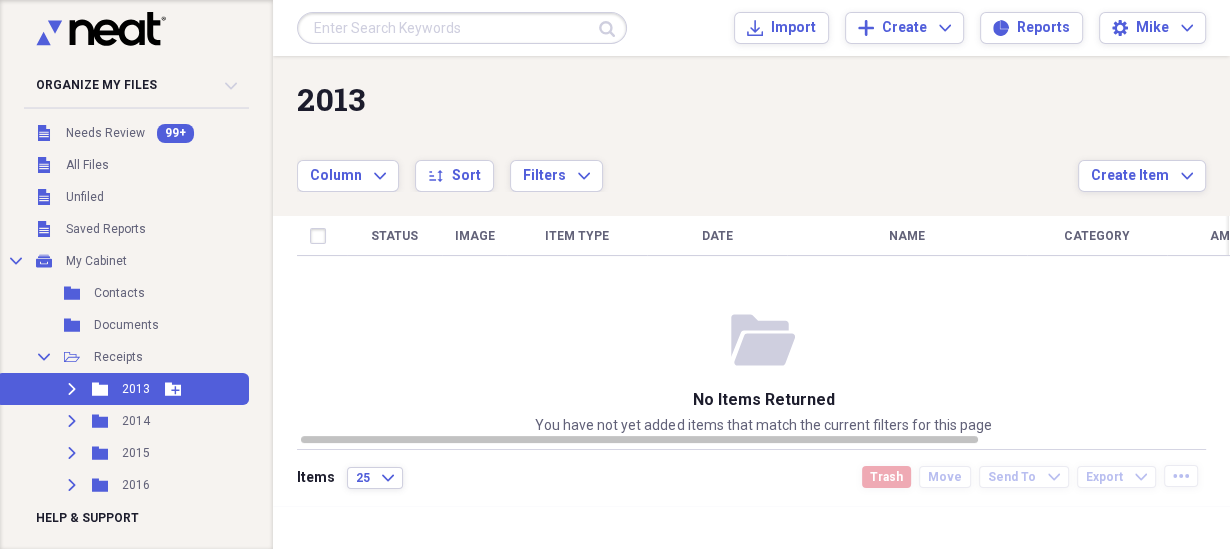 click 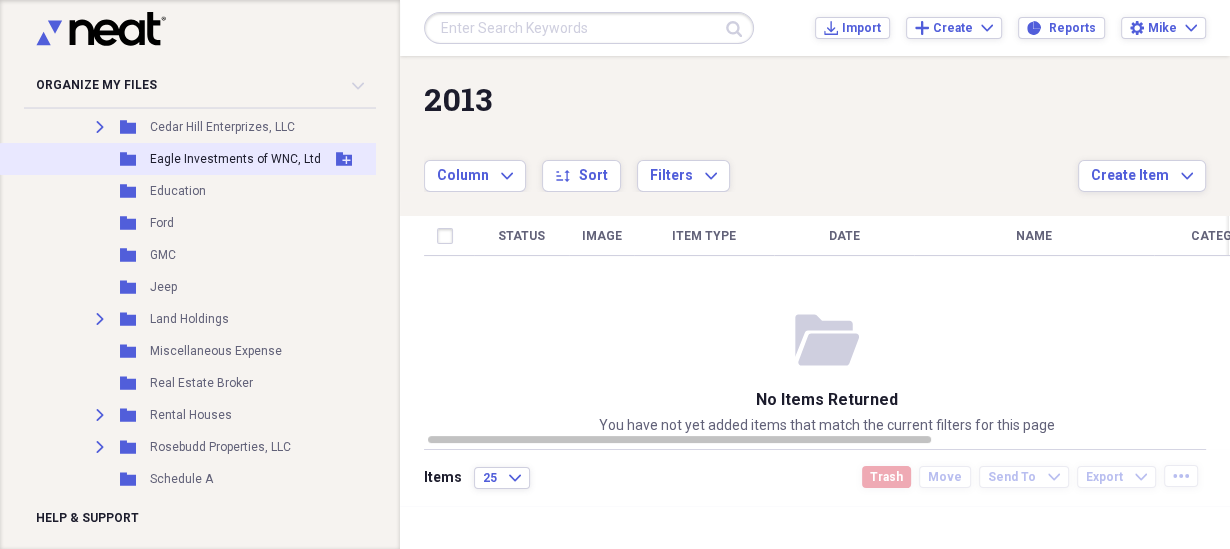 scroll, scrollTop: 538, scrollLeft: 0, axis: vertical 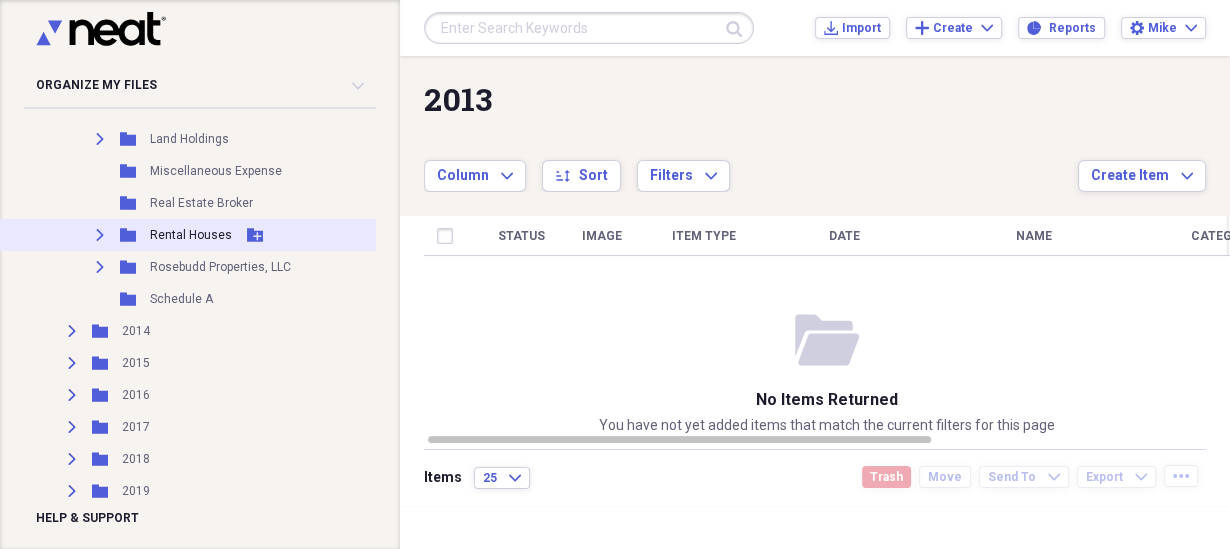 click on "Expand" 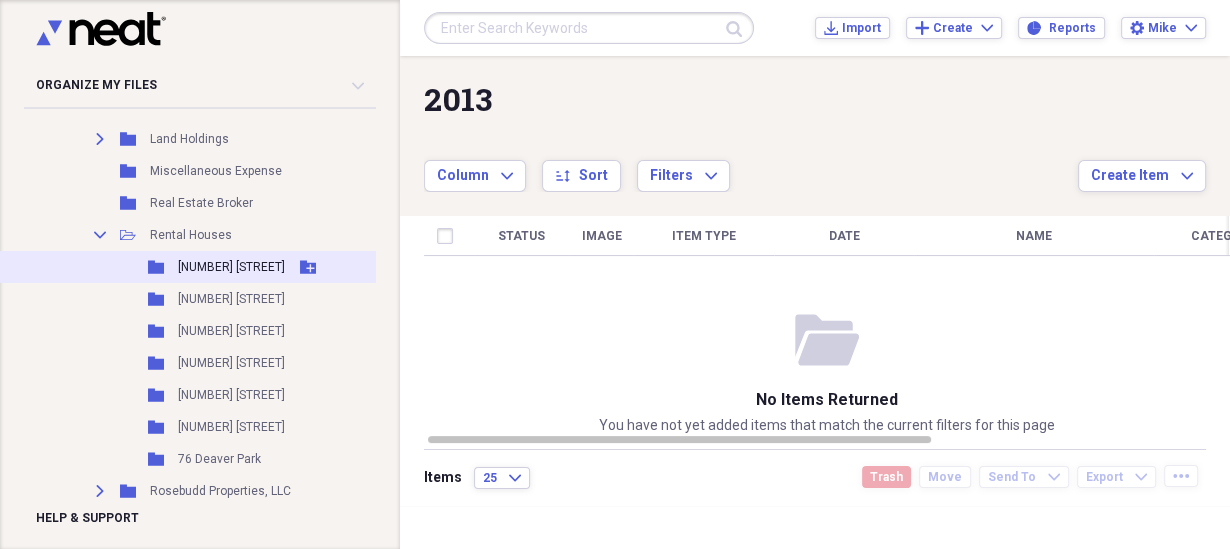 click on "[NUMBER] [STREET]" at bounding box center (231, 267) 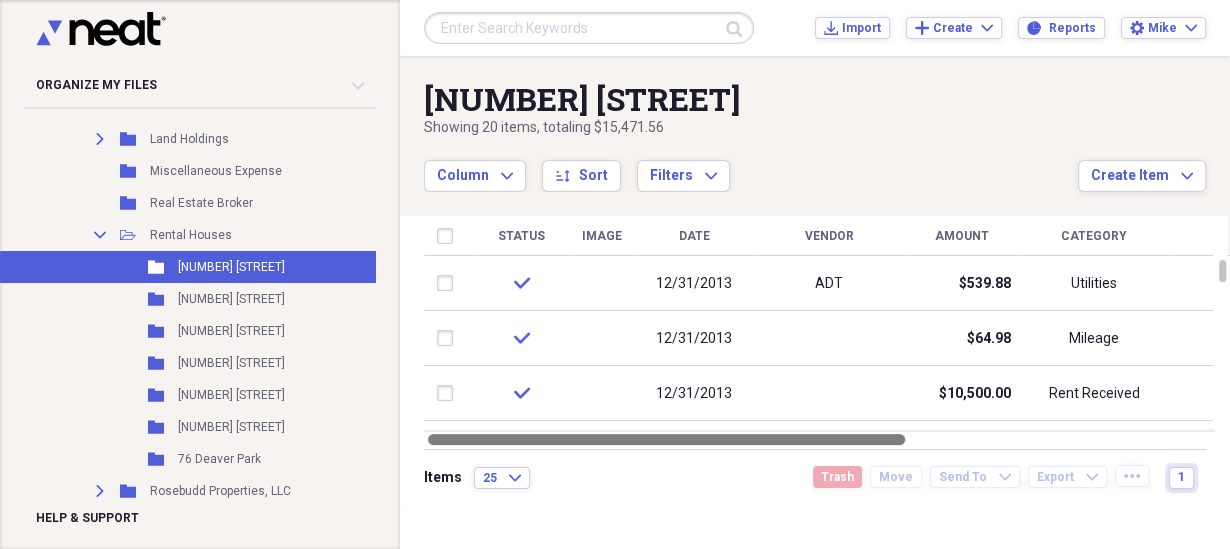 click at bounding box center (666, 439) 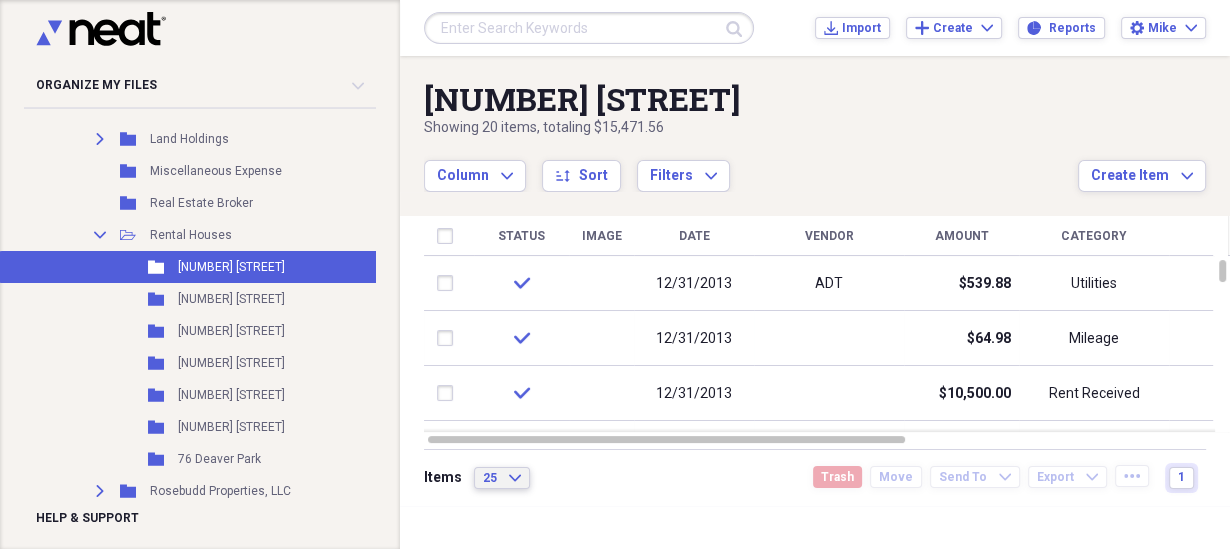 click on "Expand" 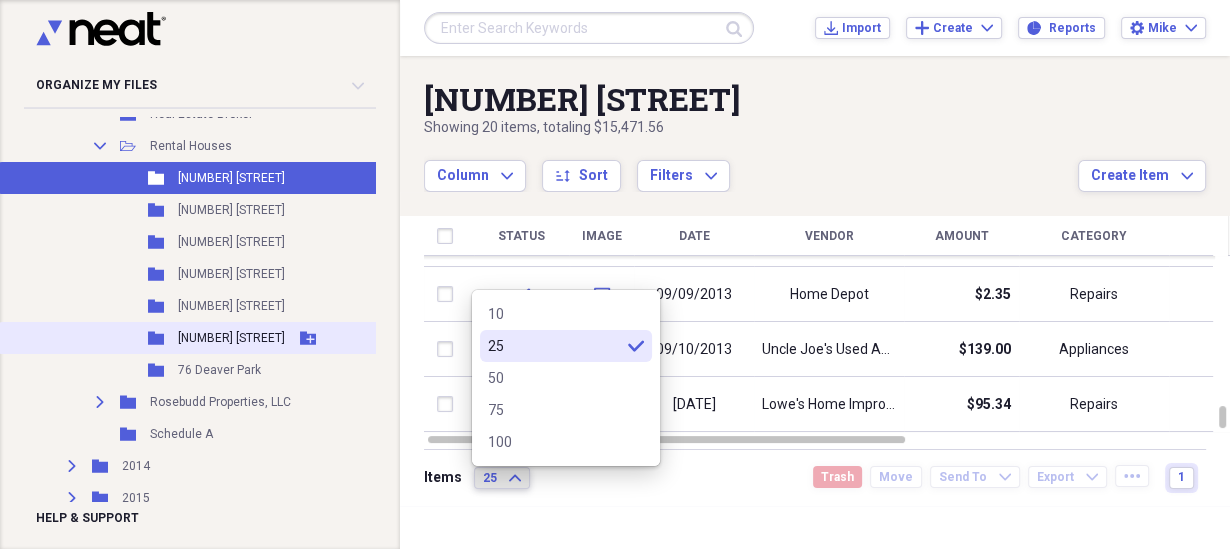 scroll, scrollTop: 717, scrollLeft: 0, axis: vertical 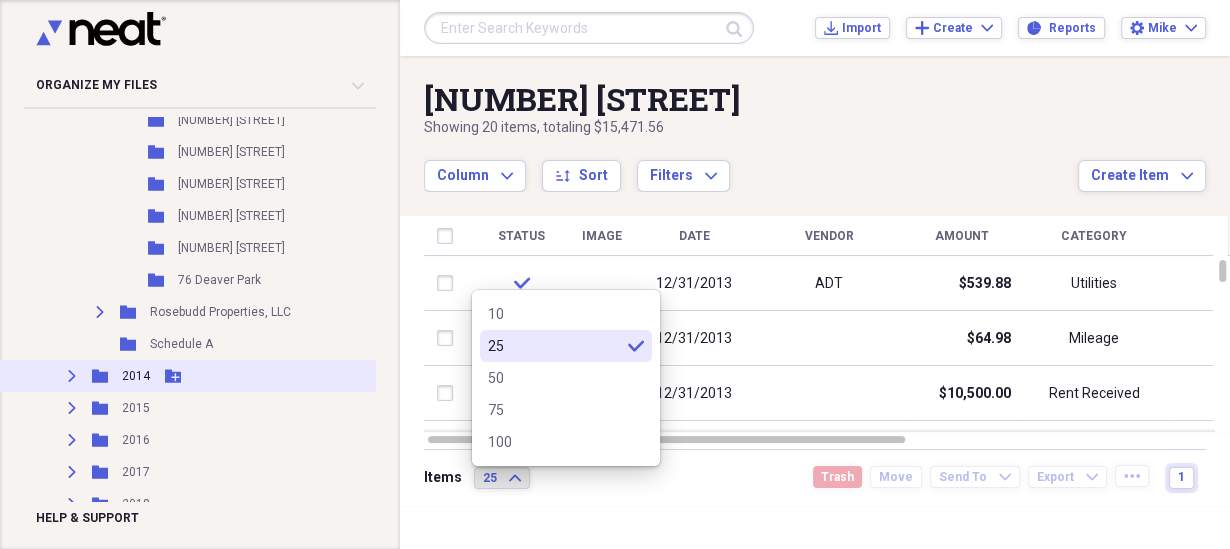 click on "Expand" 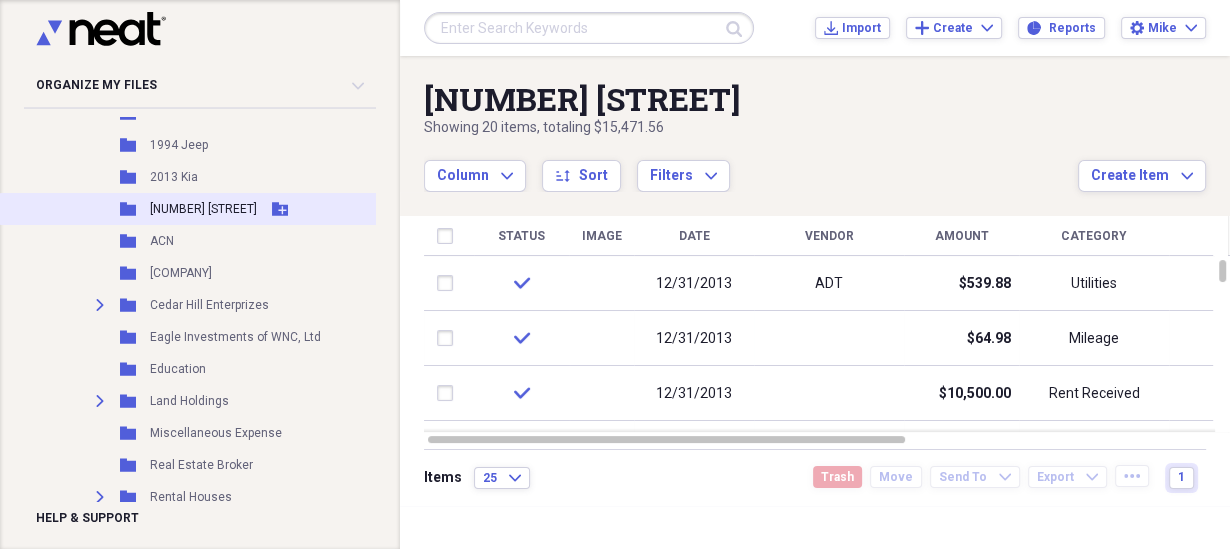 scroll, scrollTop: 1255, scrollLeft: 0, axis: vertical 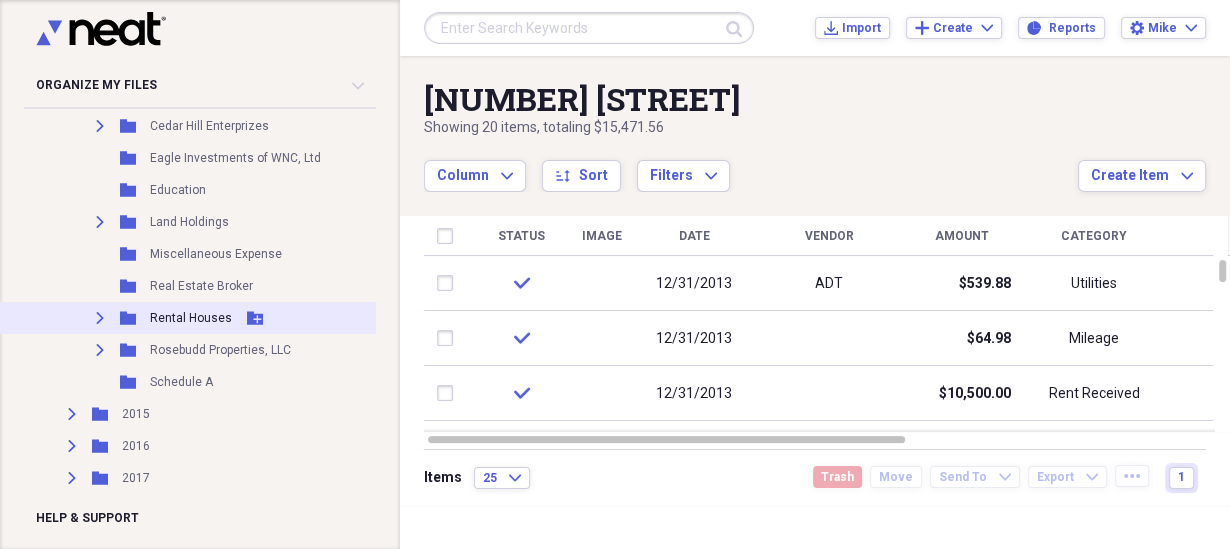 click 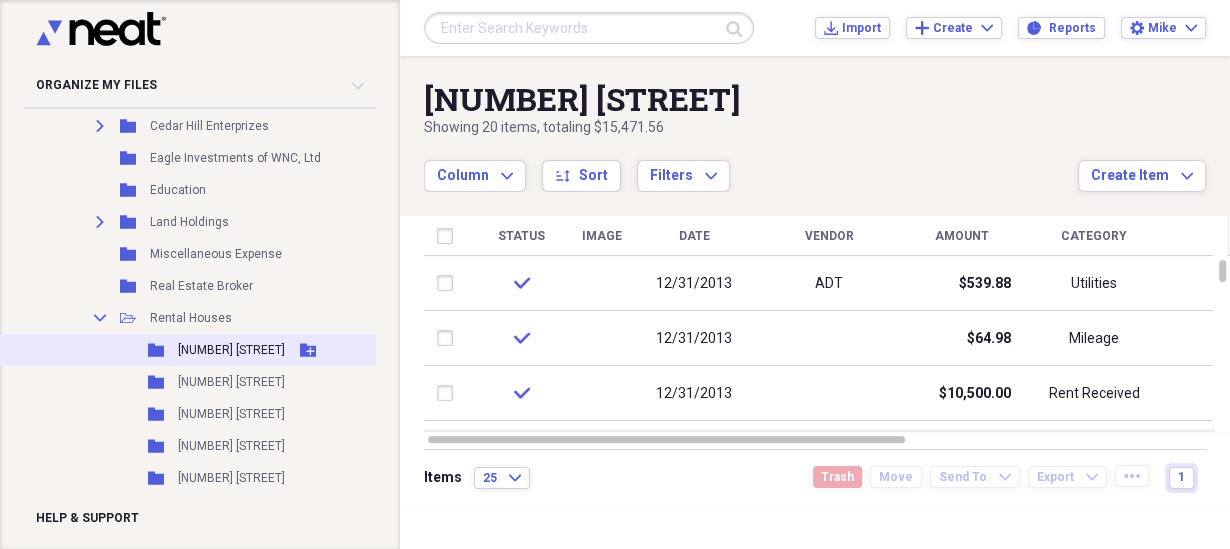 click on "[NUMBER] [STREET]" at bounding box center [231, 350] 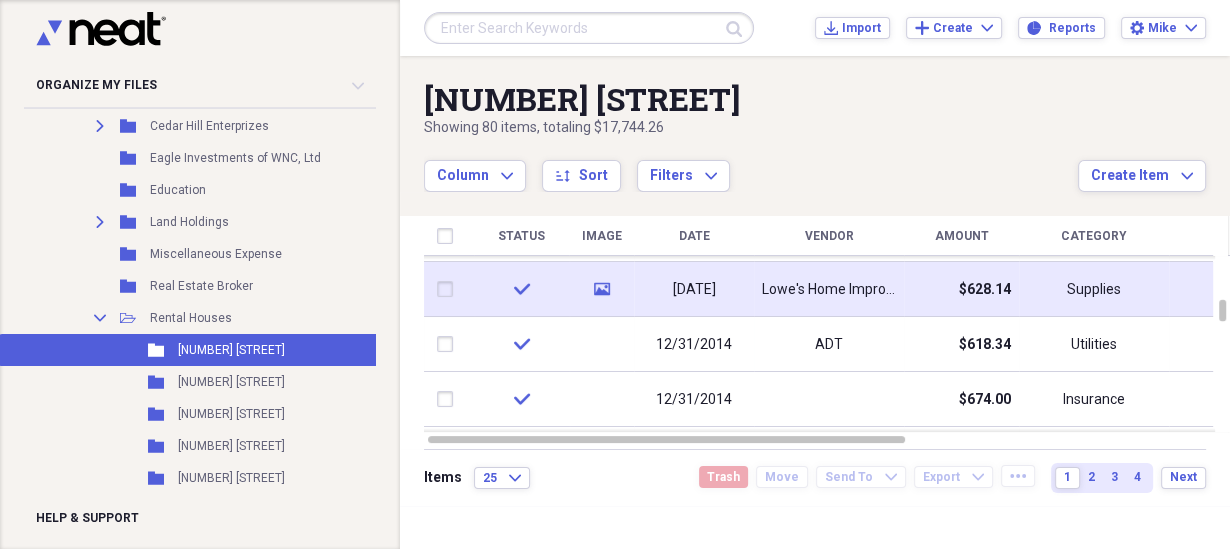 click on "Lowe's Home Improvement" at bounding box center (829, 290) 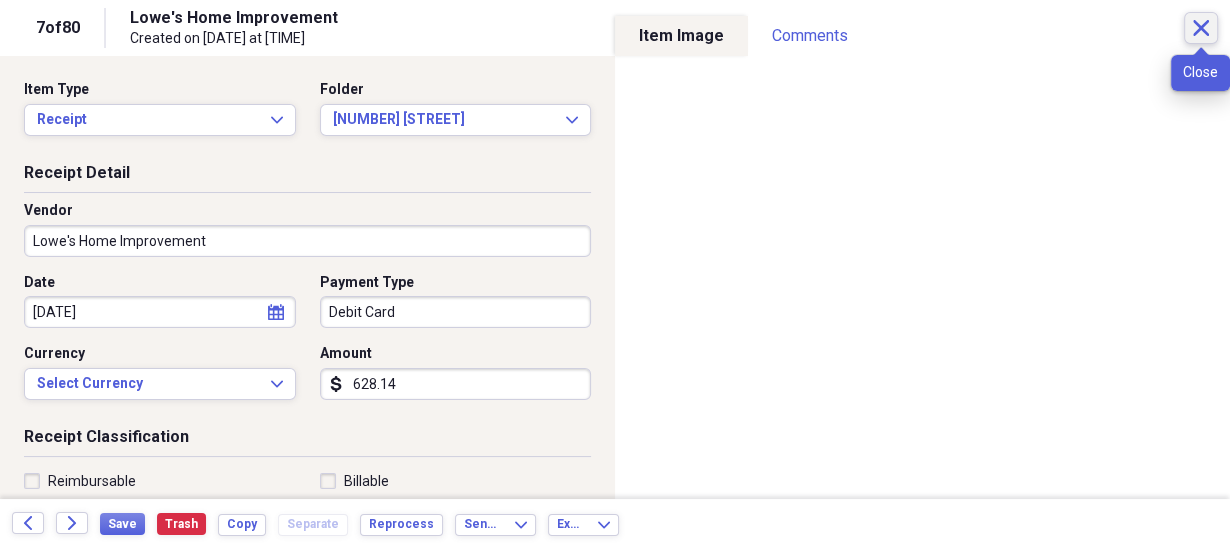 click on "Close" 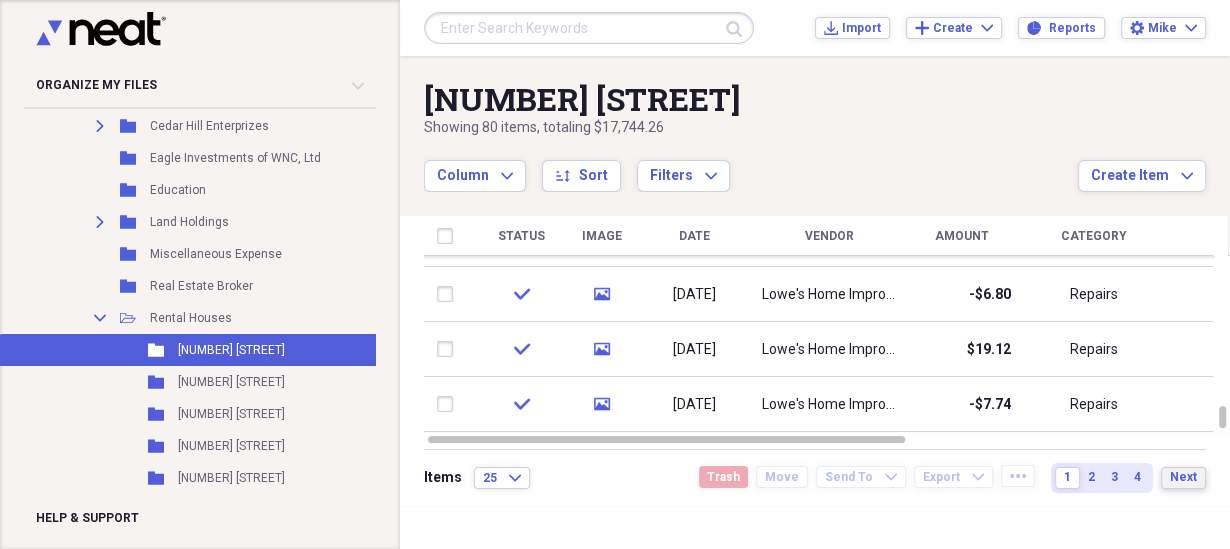 click on "Next" at bounding box center (1183, 477) 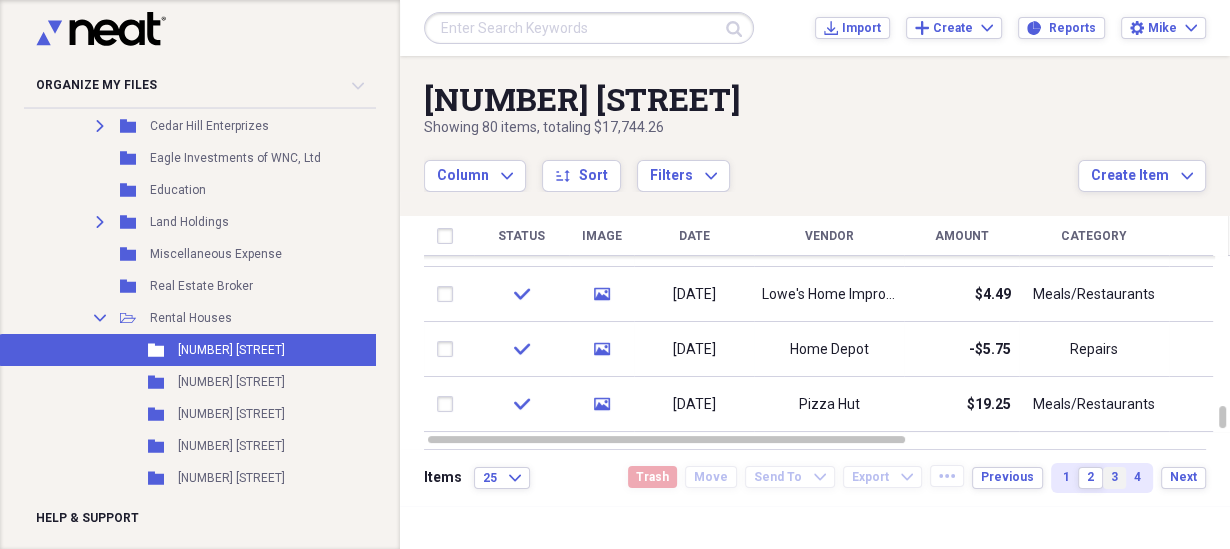 click on "3" at bounding box center (1114, 477) 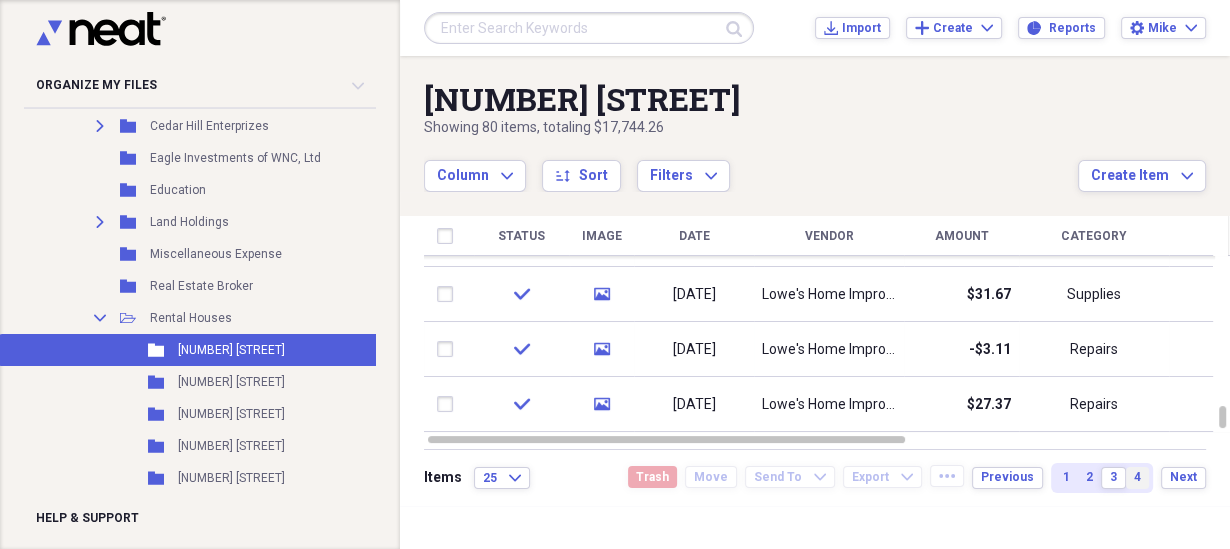 click on "4" at bounding box center (1137, 478) 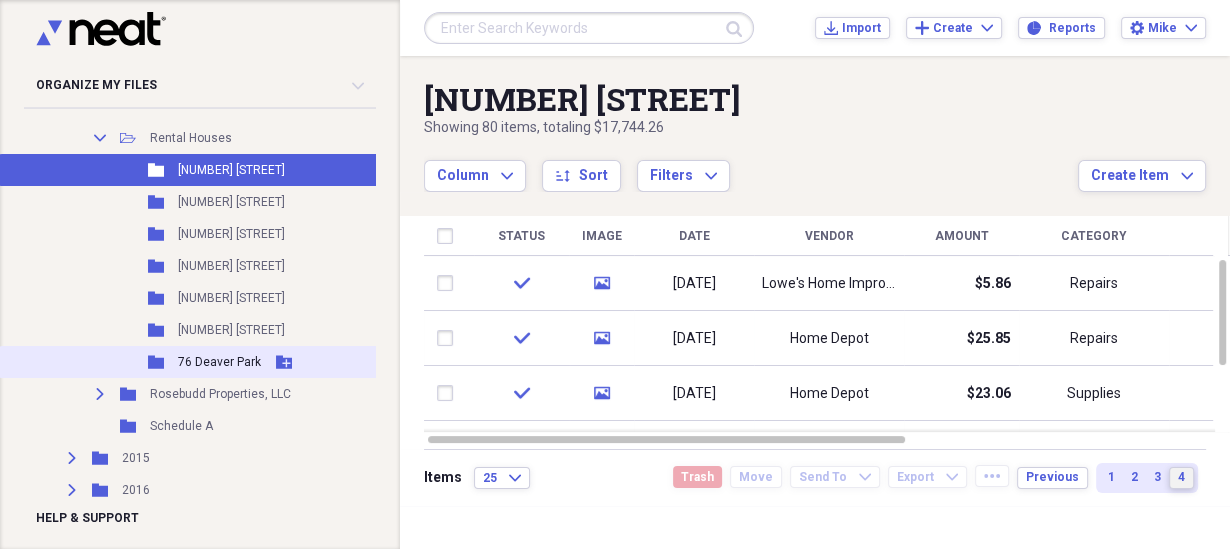 scroll, scrollTop: 1614, scrollLeft: 0, axis: vertical 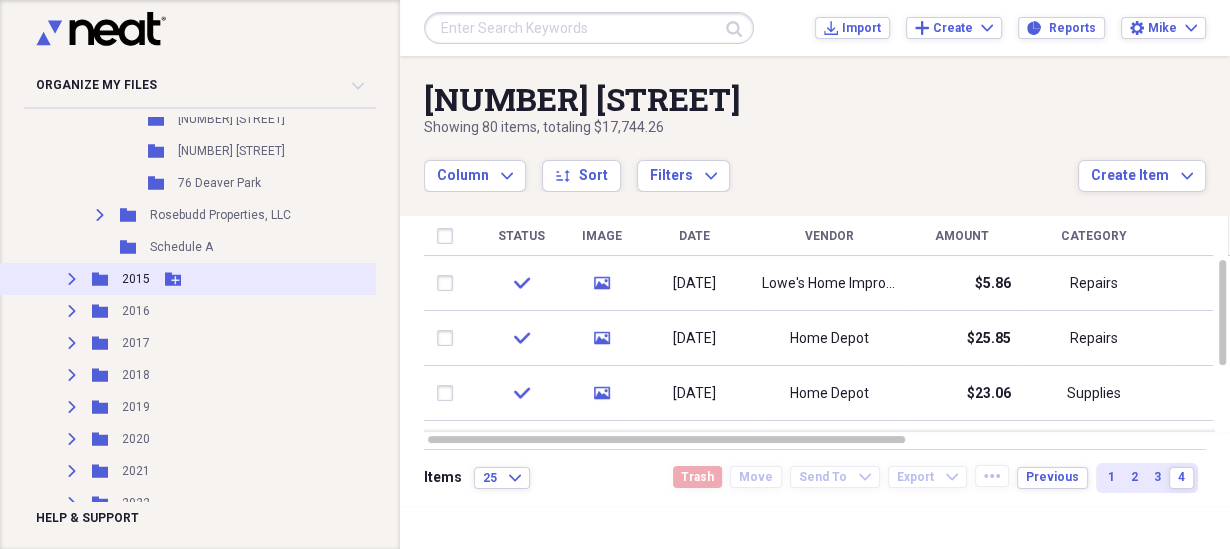 click on "Expand" 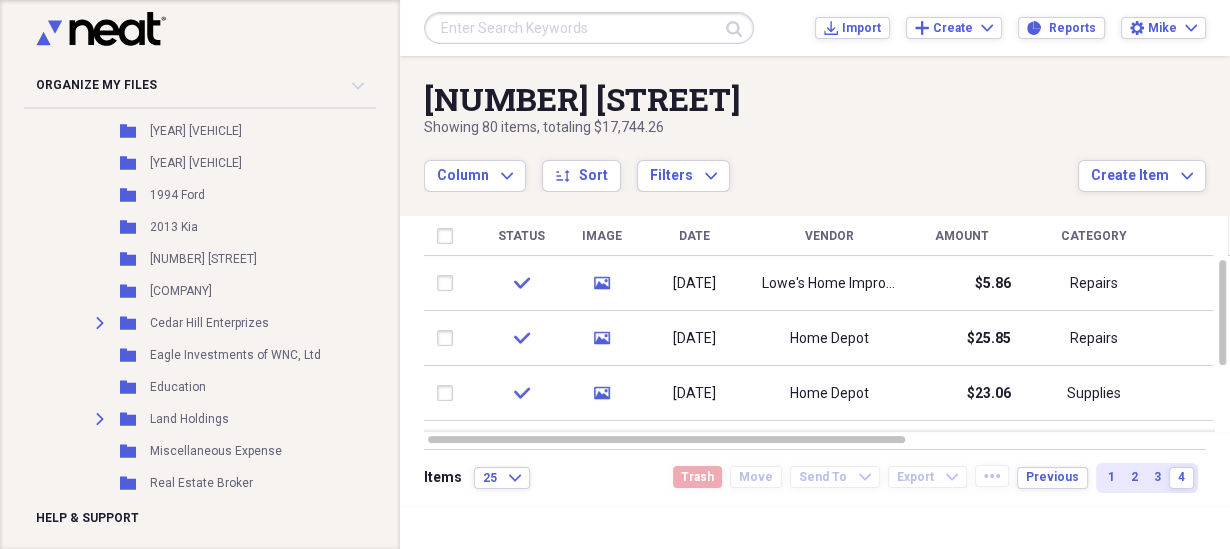 scroll, scrollTop: 1973, scrollLeft: 0, axis: vertical 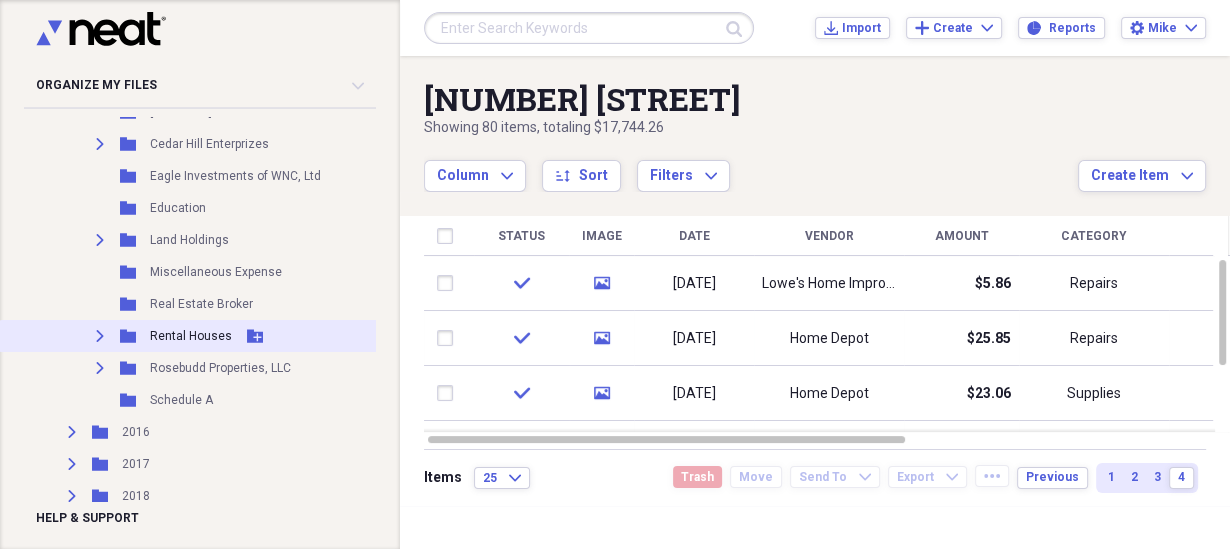 click on "Expand Folder Rental Houses Add Folder" at bounding box center [191, 336] 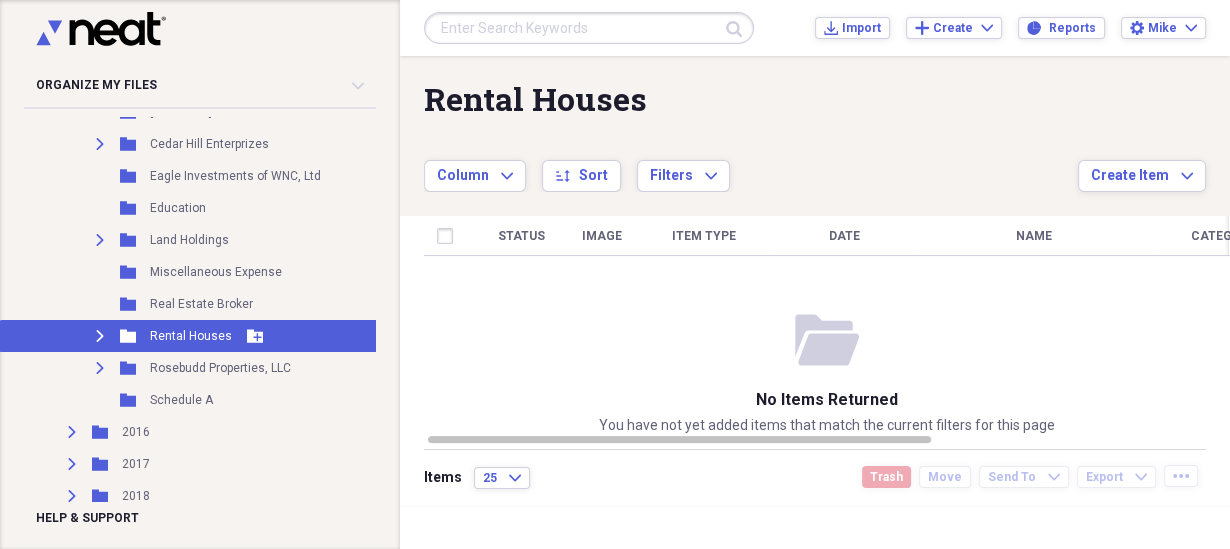 click 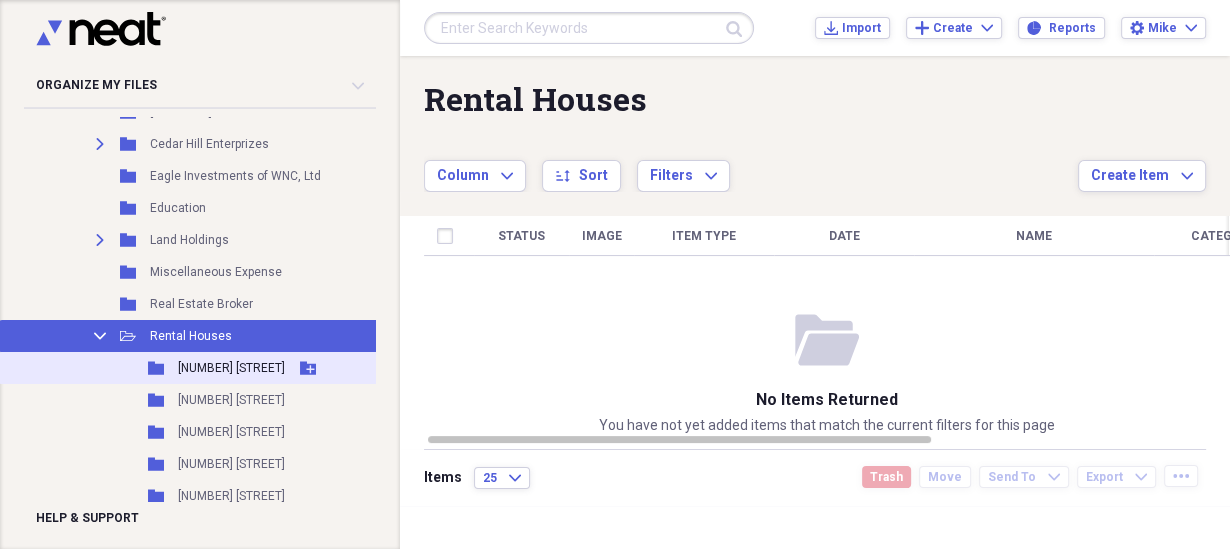 click on "Folder [NUMBER] [STREET] Add Folder" at bounding box center (191, 368) 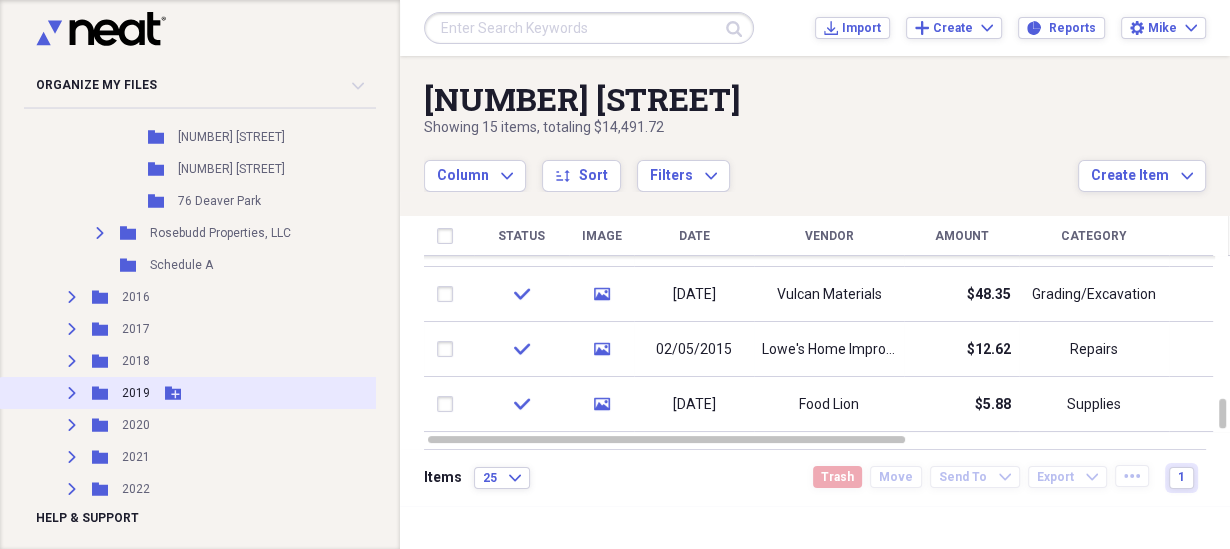 scroll, scrollTop: 2421, scrollLeft: 0, axis: vertical 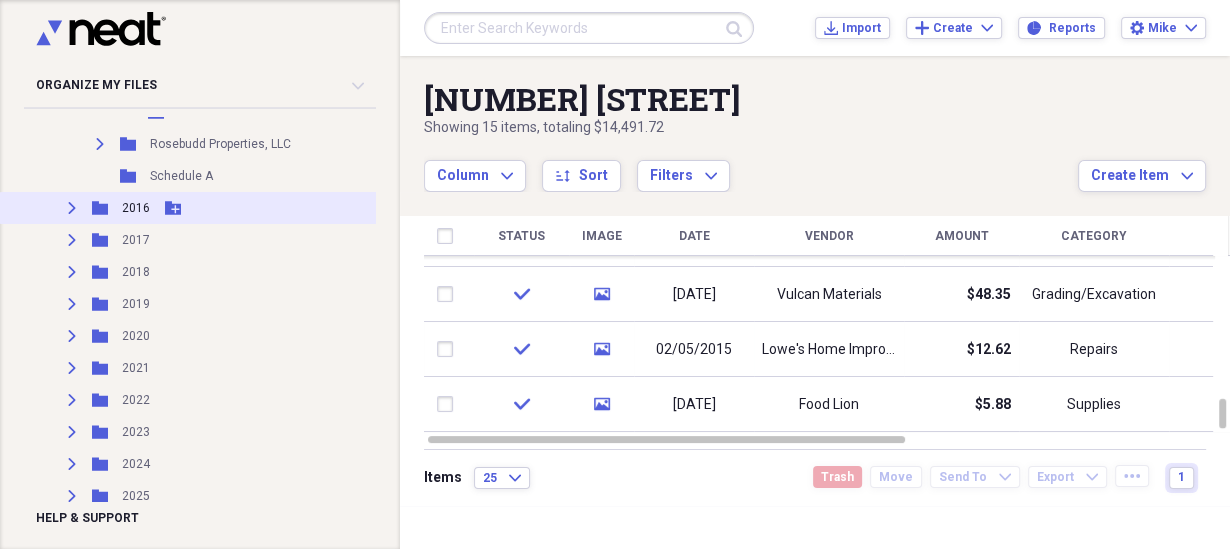 click 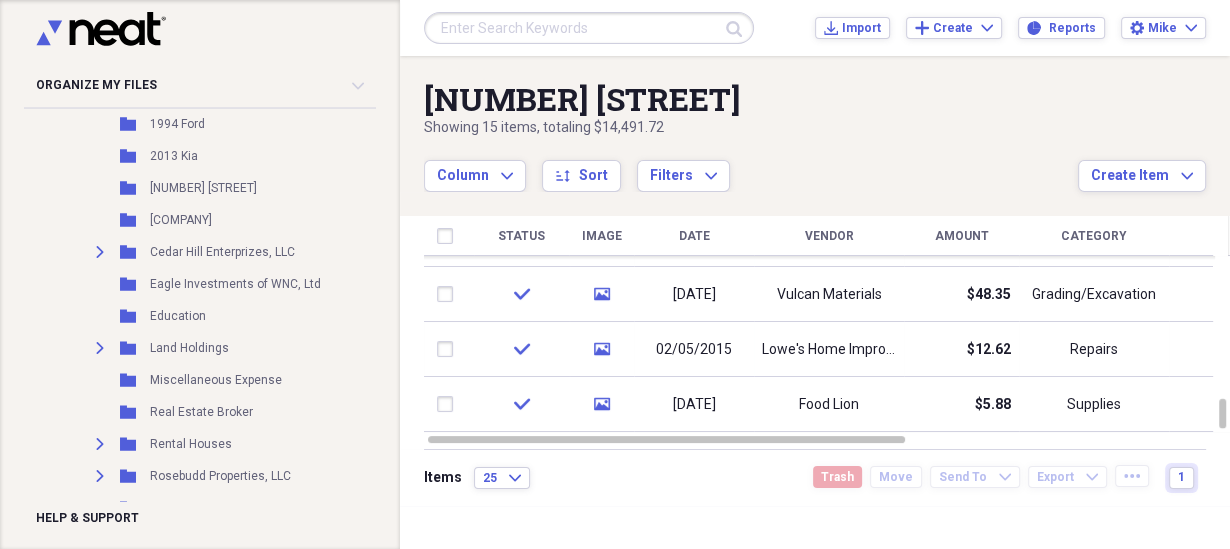scroll, scrollTop: 2780, scrollLeft: 0, axis: vertical 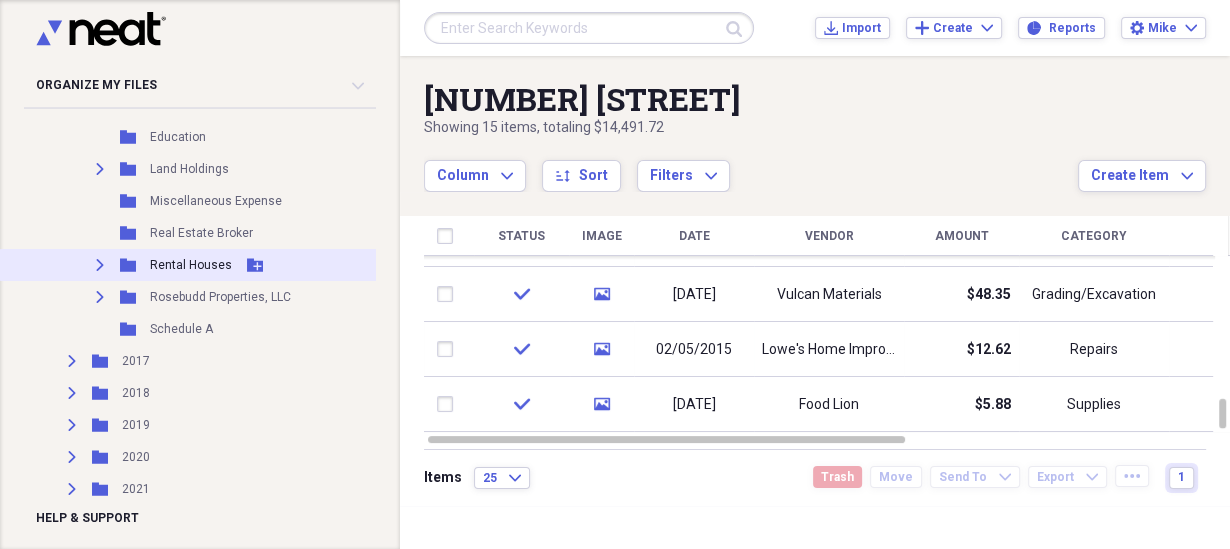 click on "Expand" 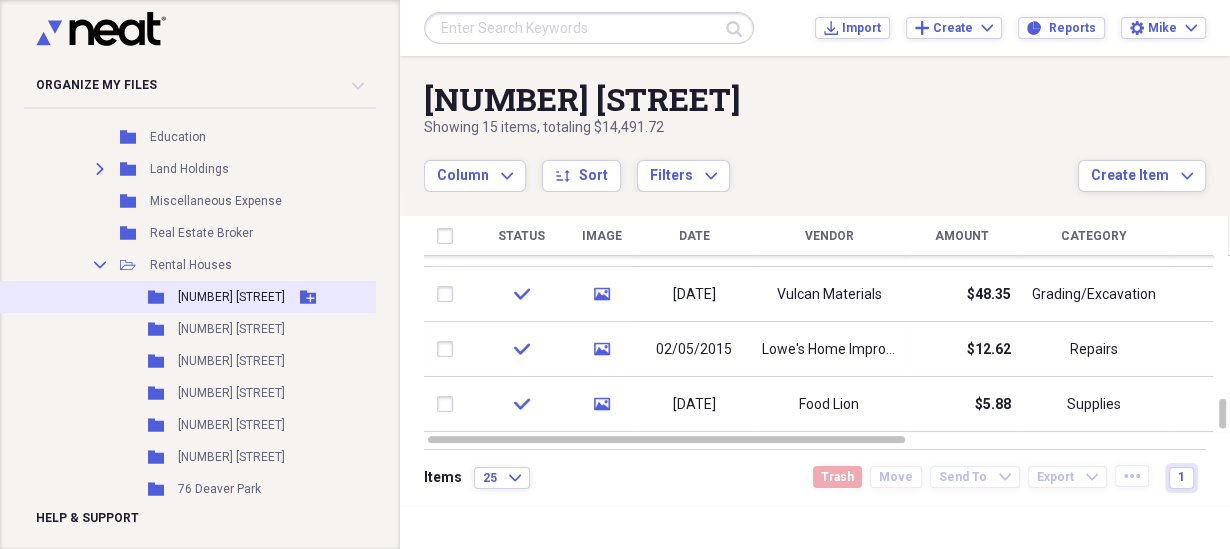 click on "[NUMBER] [STREET]" at bounding box center [231, 297] 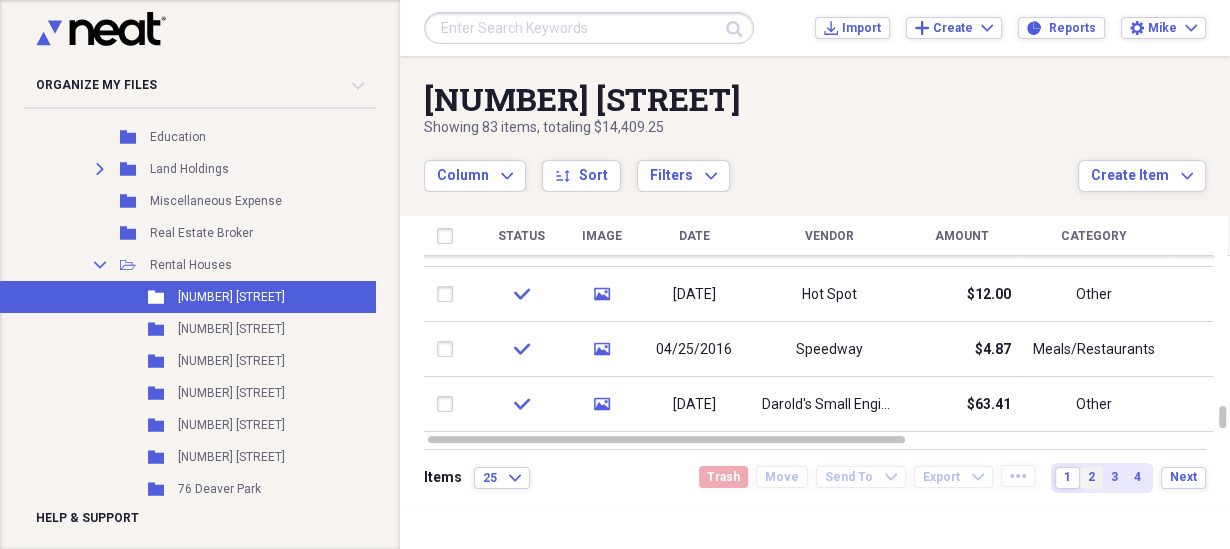 click on "2" at bounding box center [1091, 477] 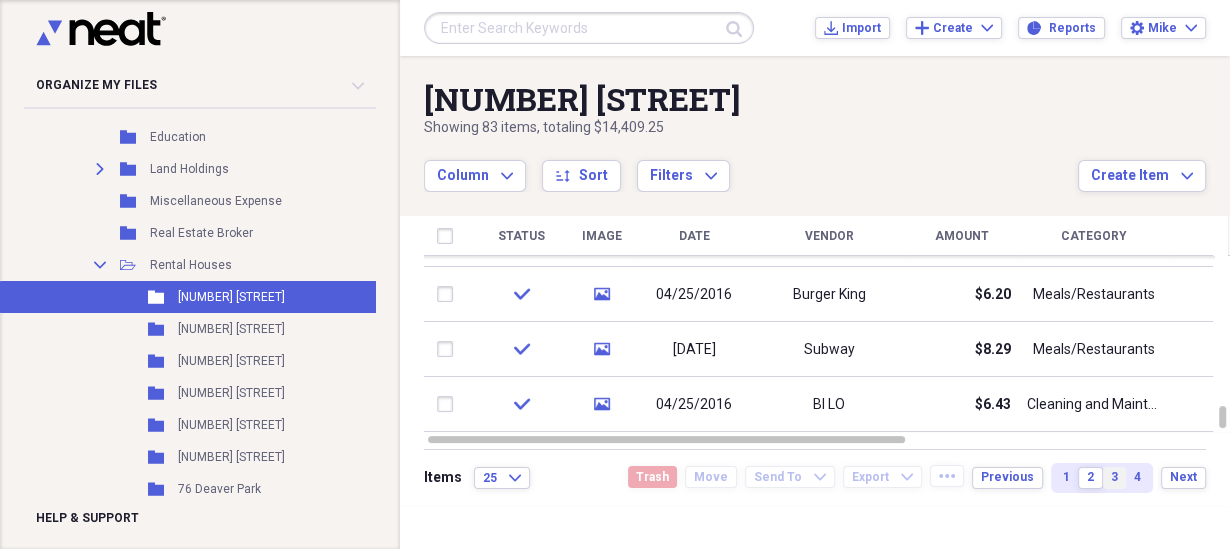 click on "3" at bounding box center [1114, 477] 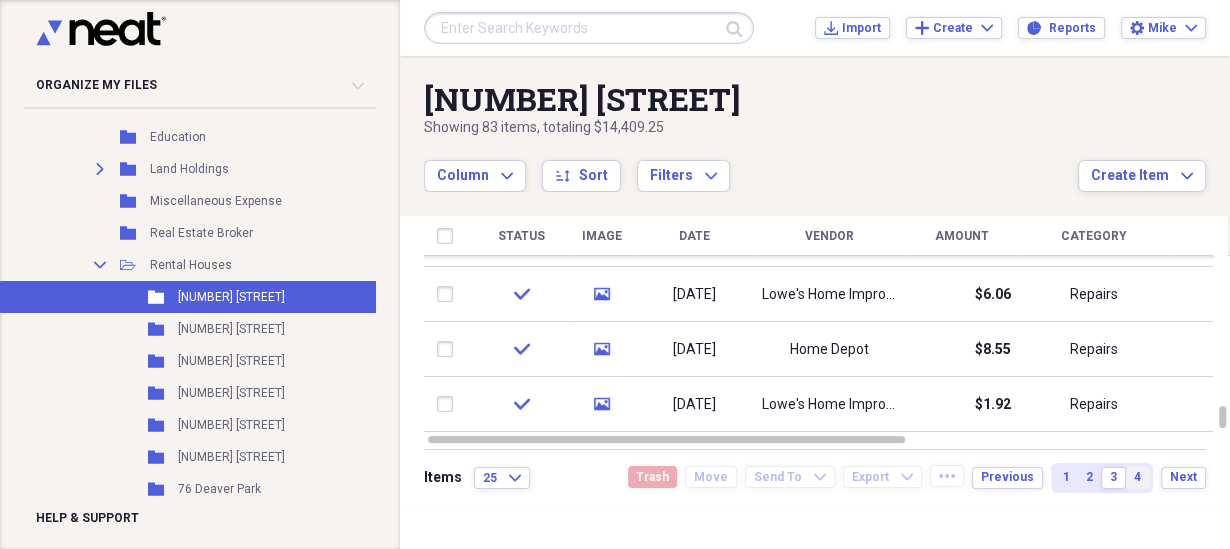 click on "4" at bounding box center [1137, 477] 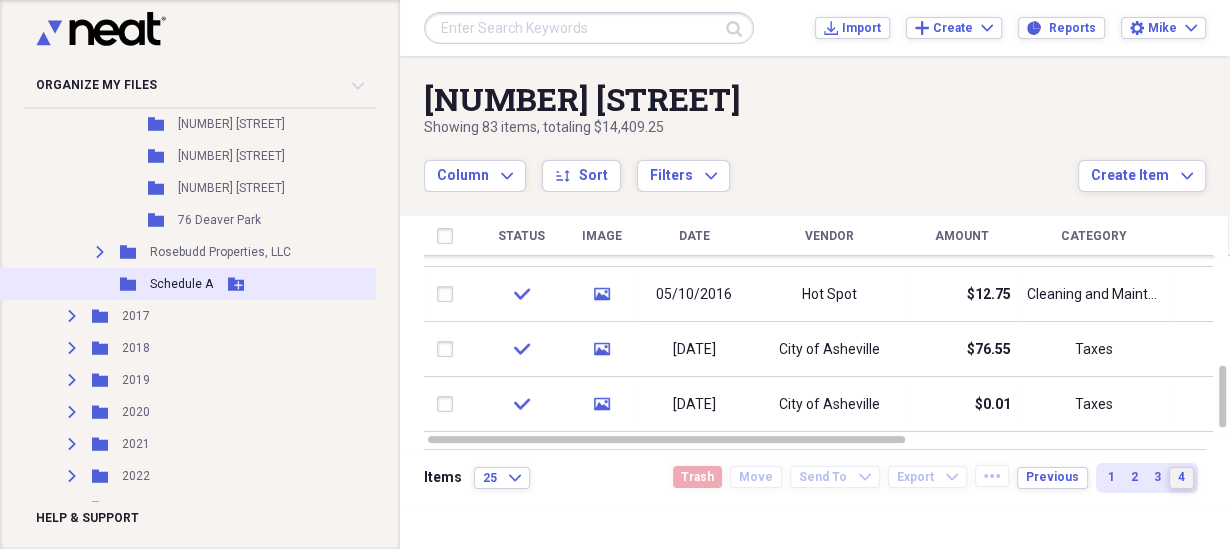 scroll, scrollTop: 3139, scrollLeft: 0, axis: vertical 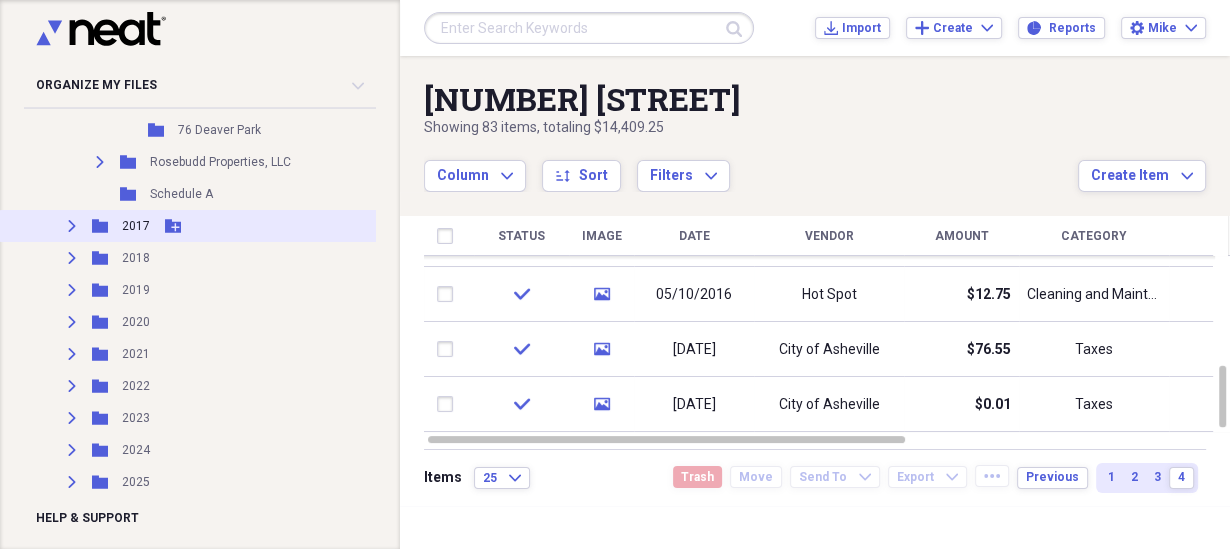 click on "Expand" 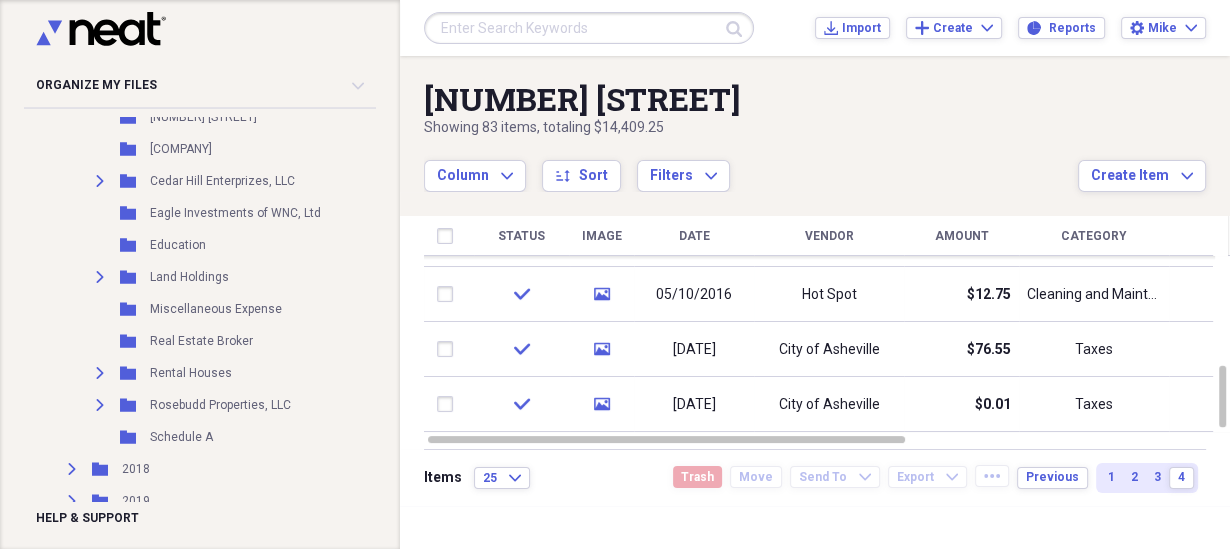 scroll, scrollTop: 3588, scrollLeft: 0, axis: vertical 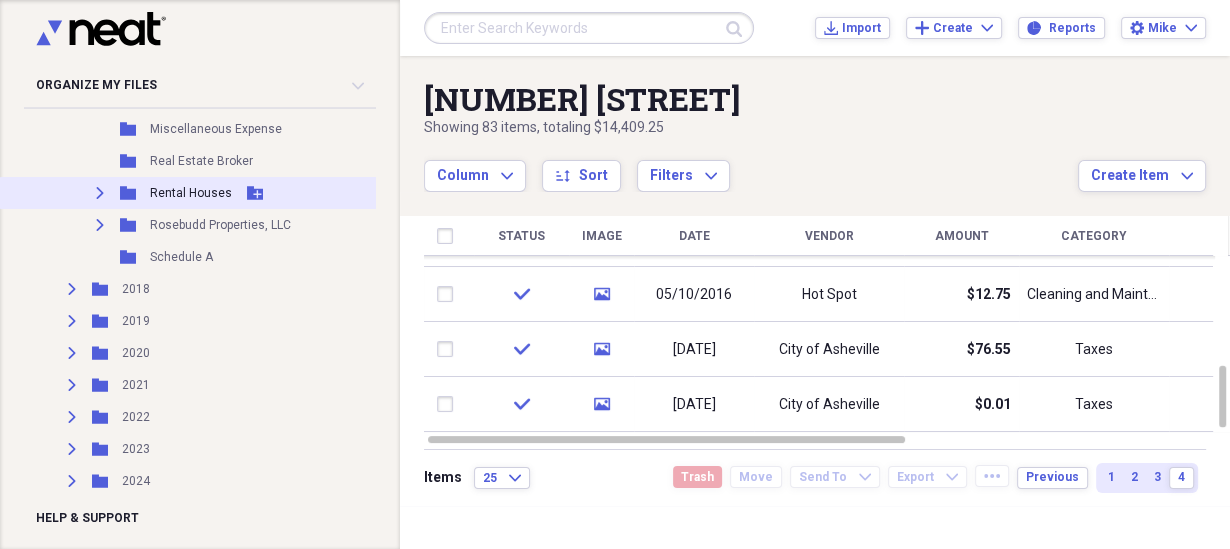 click on "Expand" 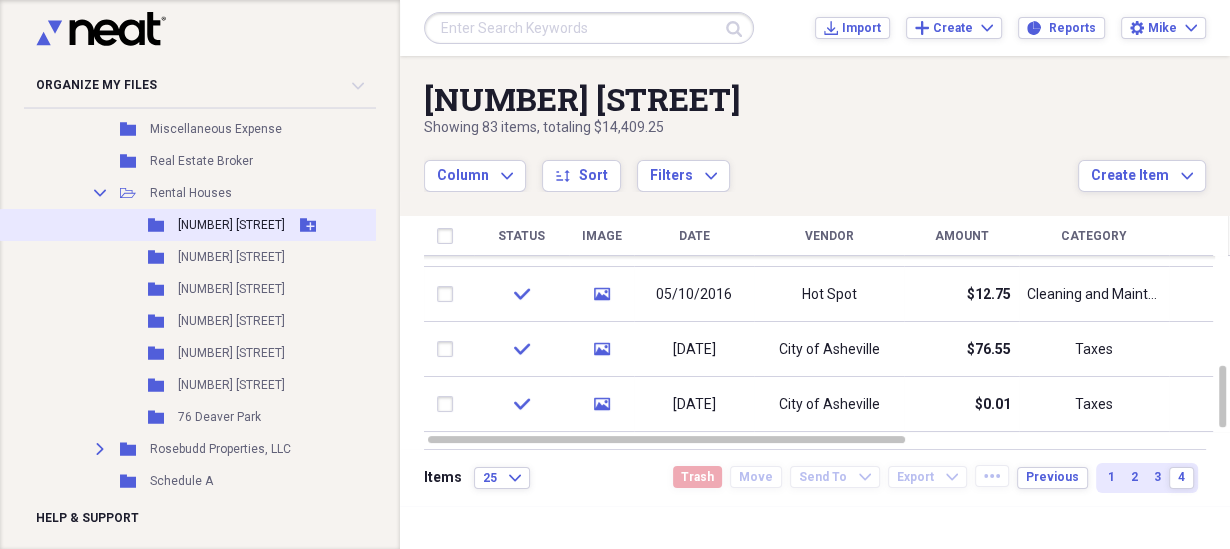 click on "[NUMBER] [STREET]" at bounding box center [231, 225] 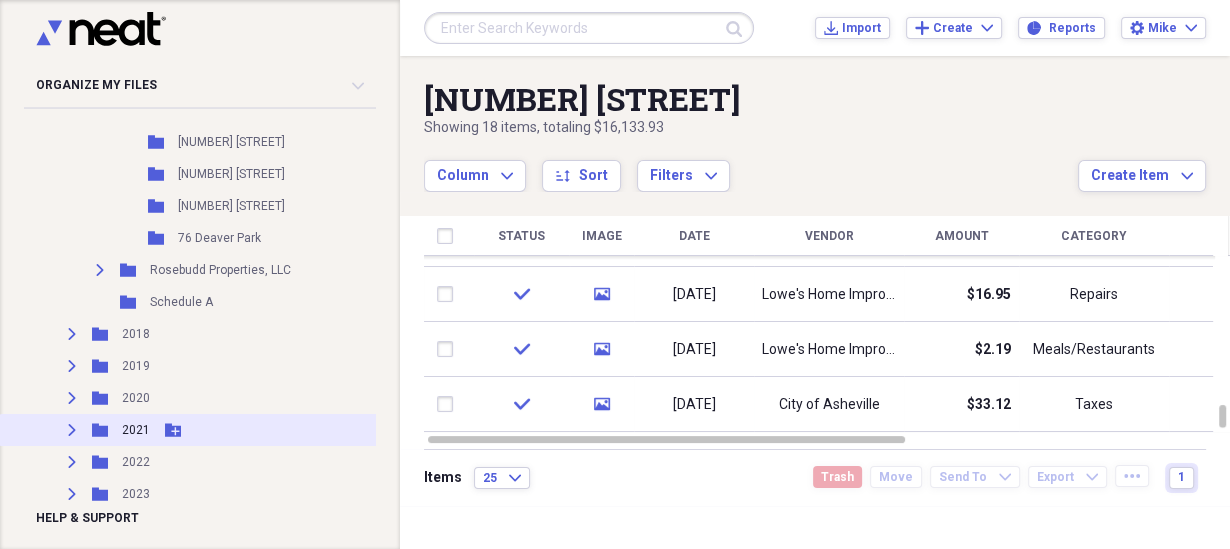 scroll, scrollTop: 3857, scrollLeft: 0, axis: vertical 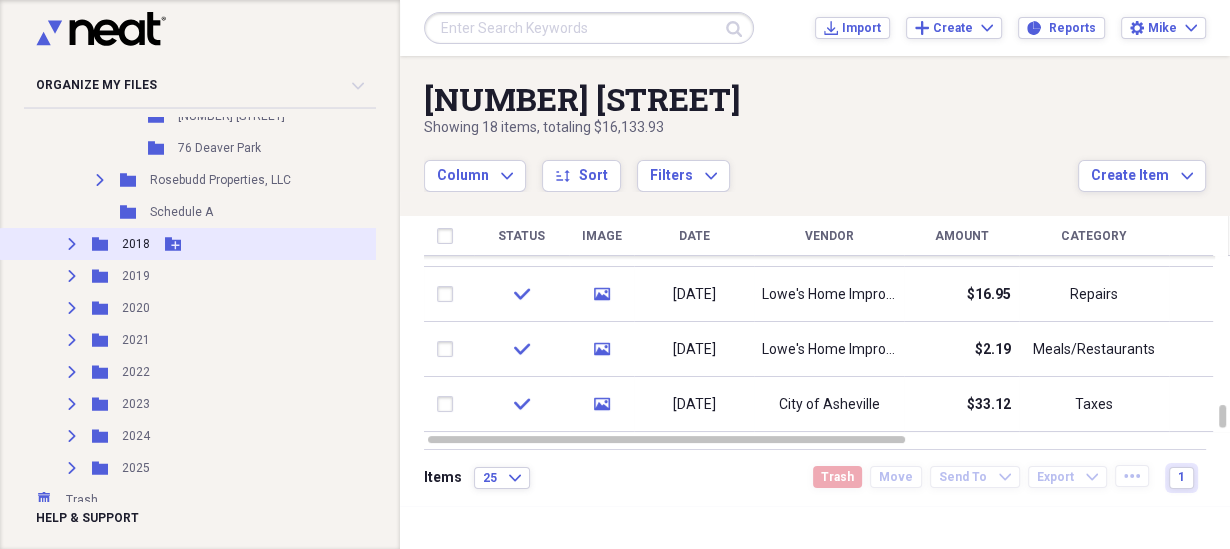 click 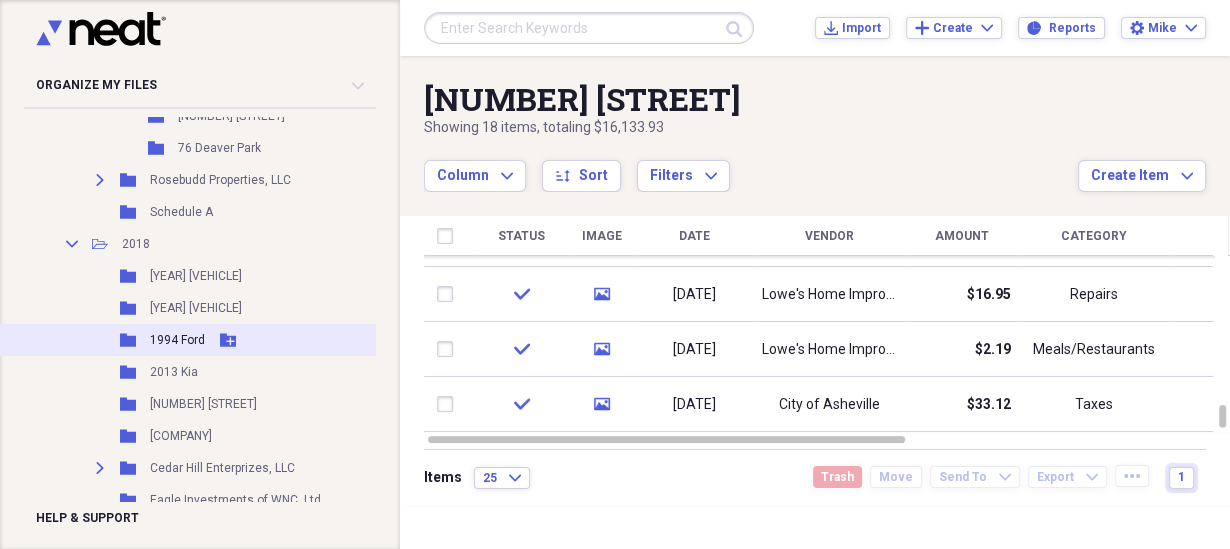scroll, scrollTop: 4036, scrollLeft: 0, axis: vertical 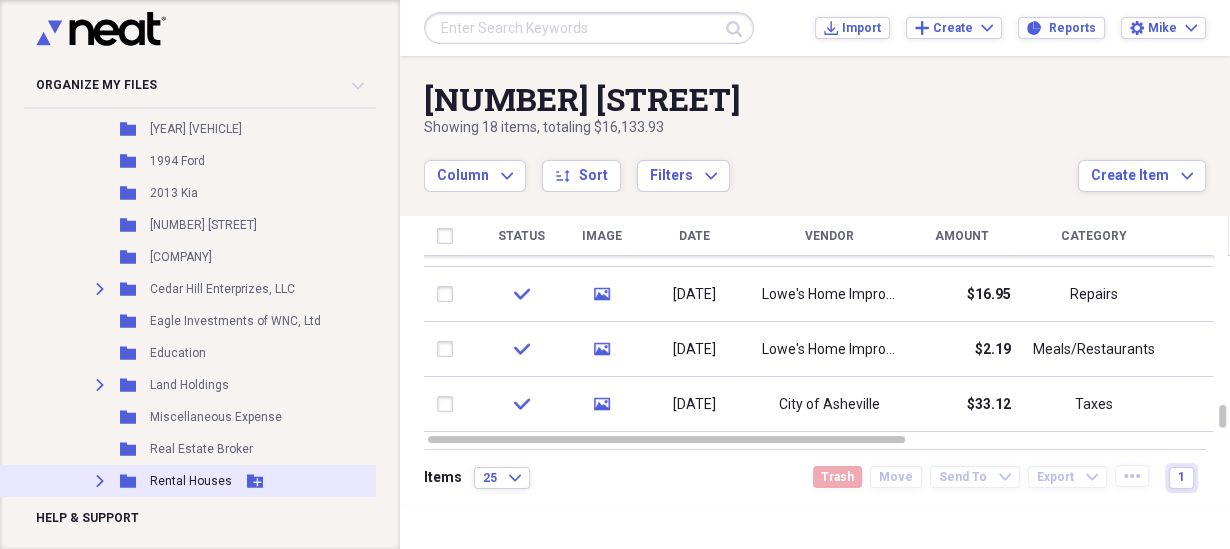 click on "Expand" 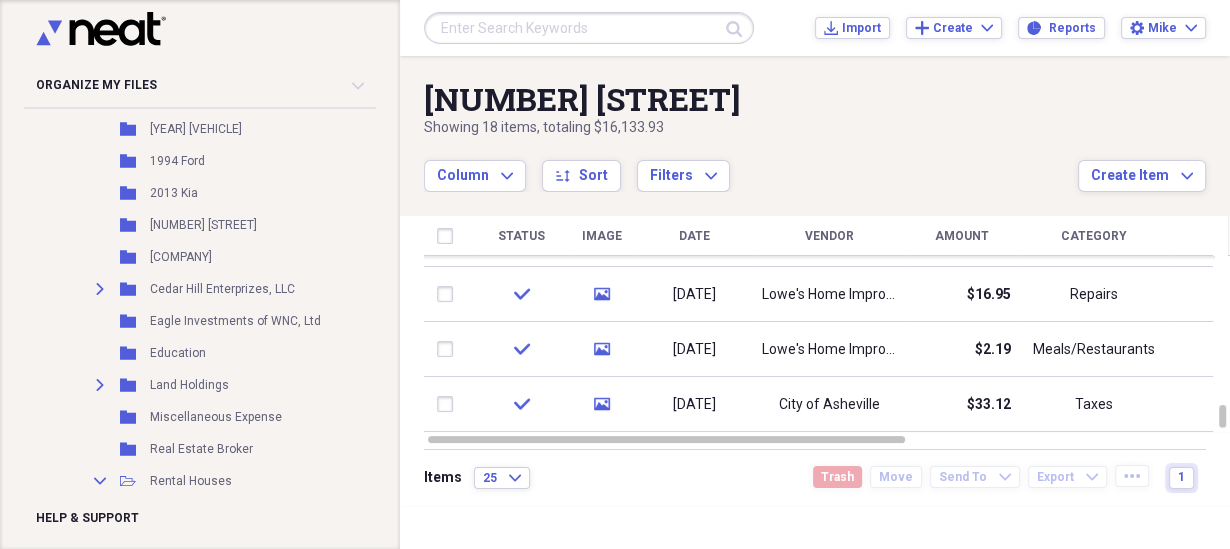 scroll, scrollTop: 4215, scrollLeft: 0, axis: vertical 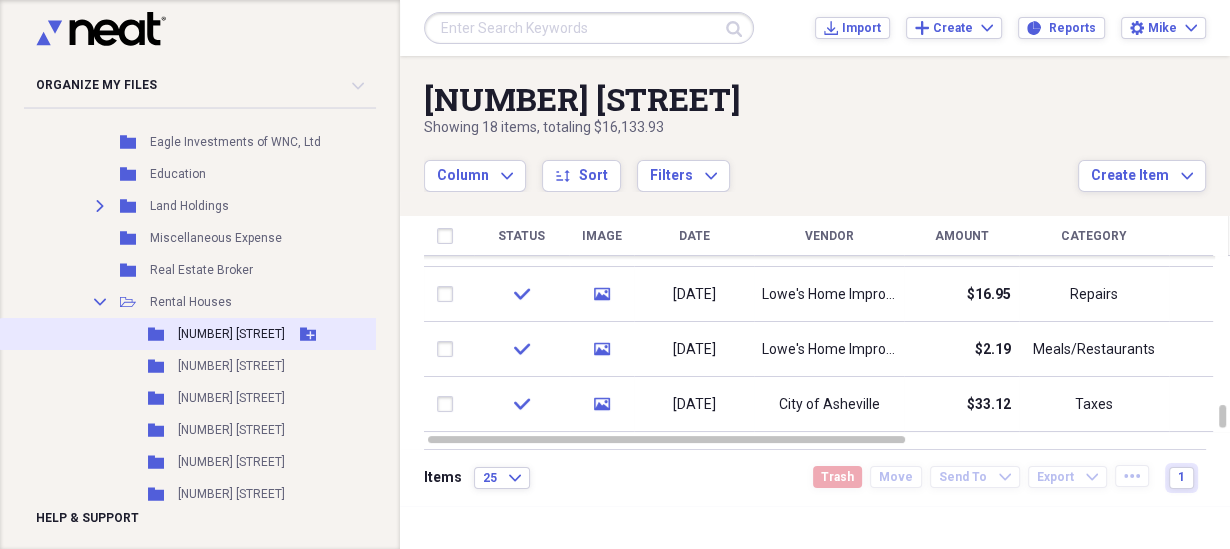 click on "[NUMBER] [STREET]" at bounding box center [231, 334] 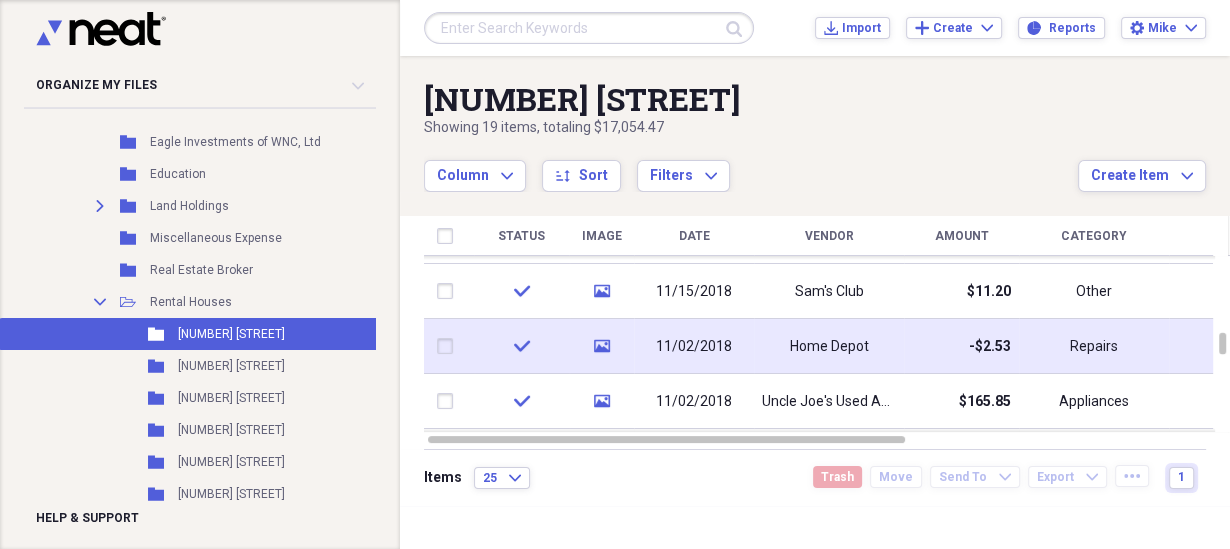 click on "Home Depot" at bounding box center [829, 347] 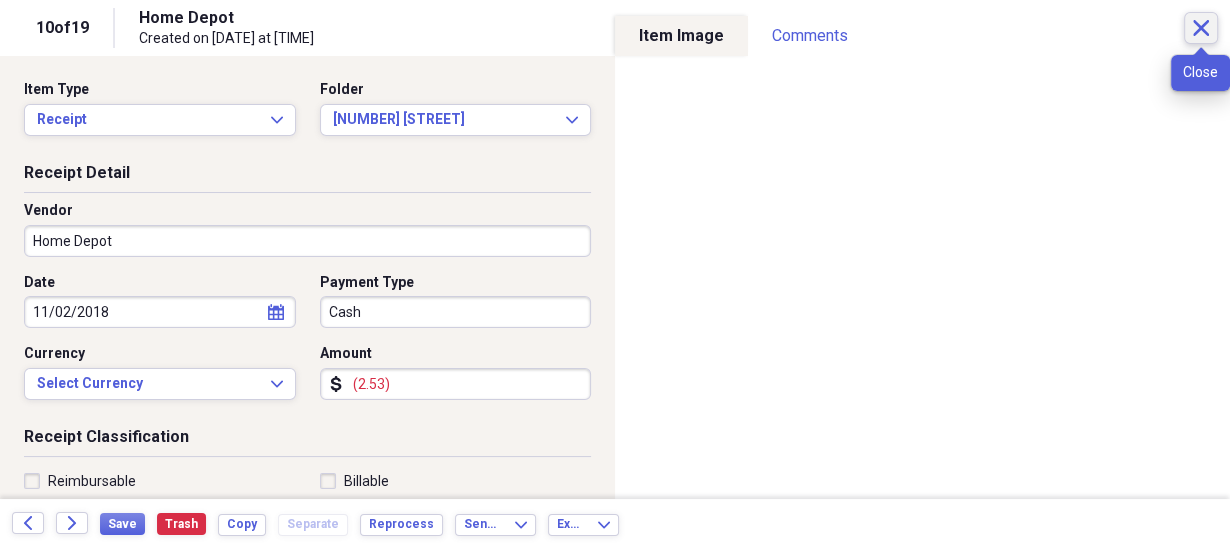 click on "Close" 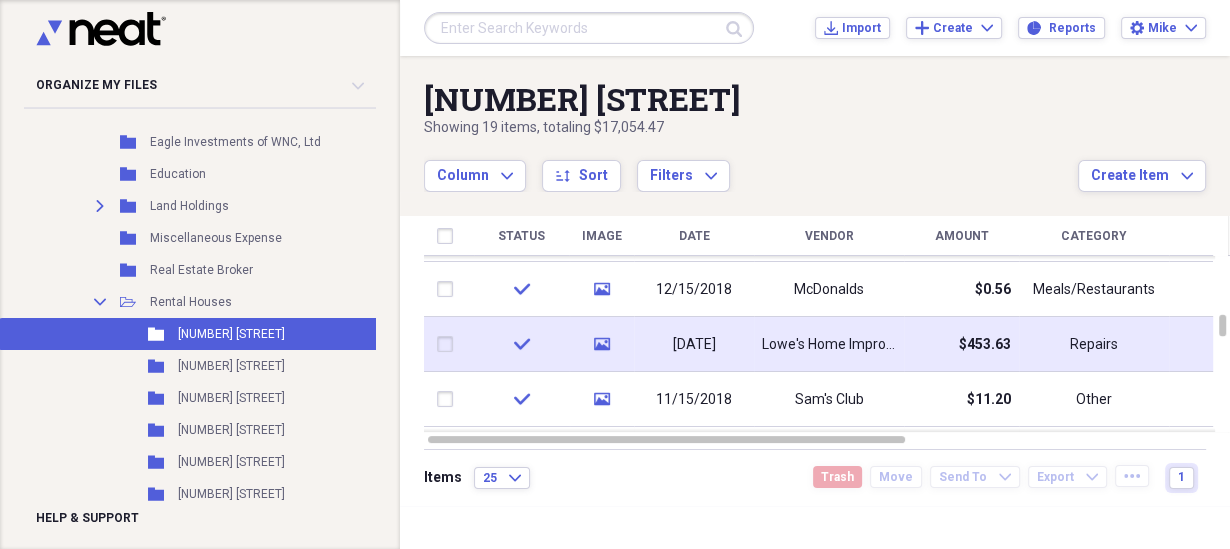 click on "Lowe's Home Improvement" at bounding box center [829, 345] 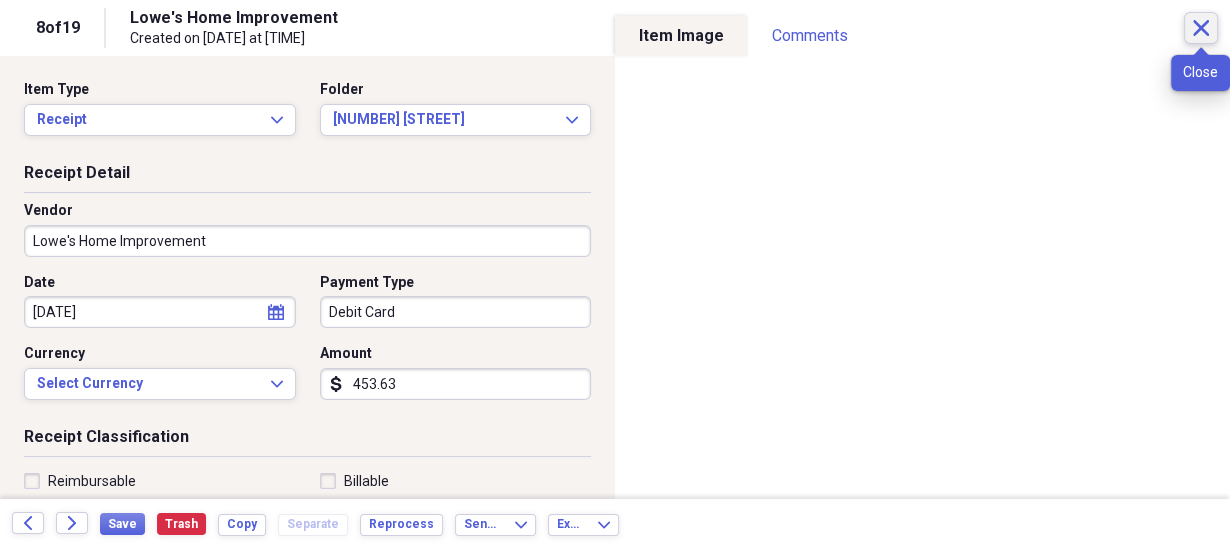 click on "Close" 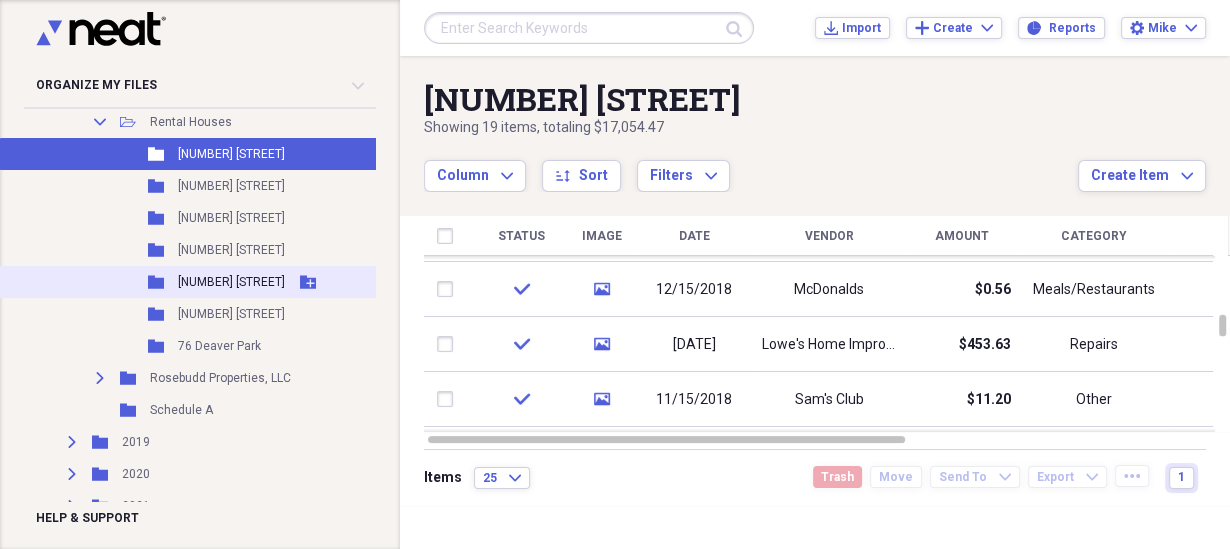 scroll, scrollTop: 4573, scrollLeft: 0, axis: vertical 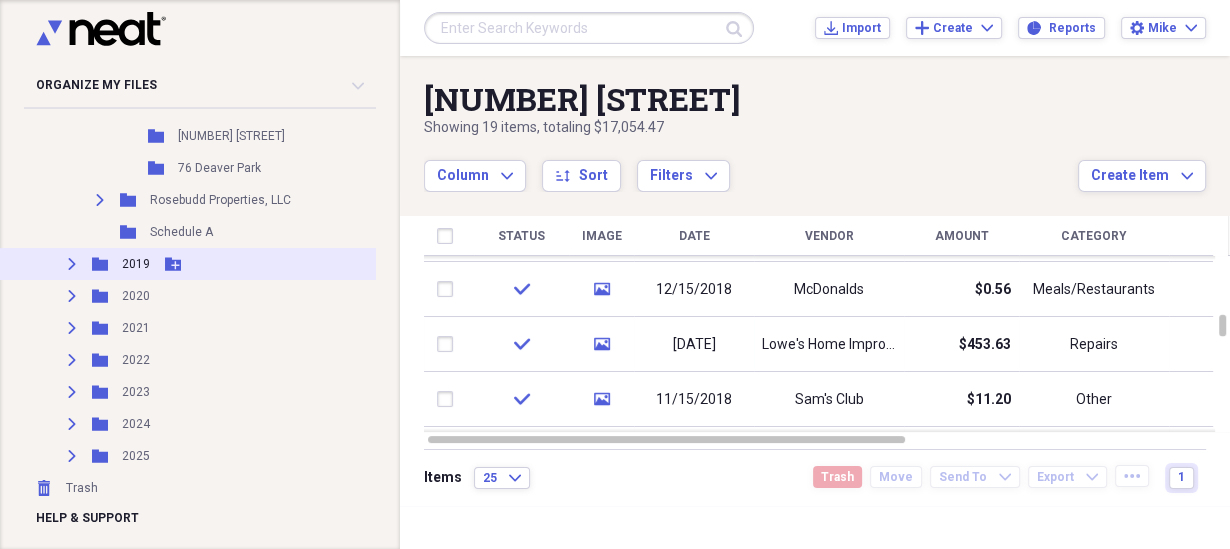 click 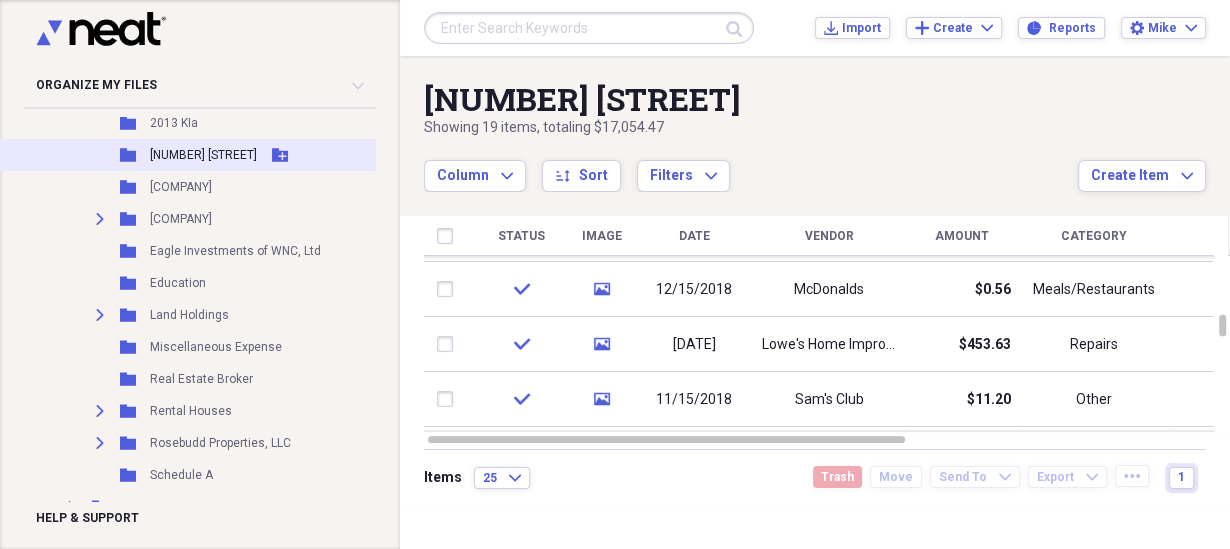 scroll, scrollTop: 4932, scrollLeft: 0, axis: vertical 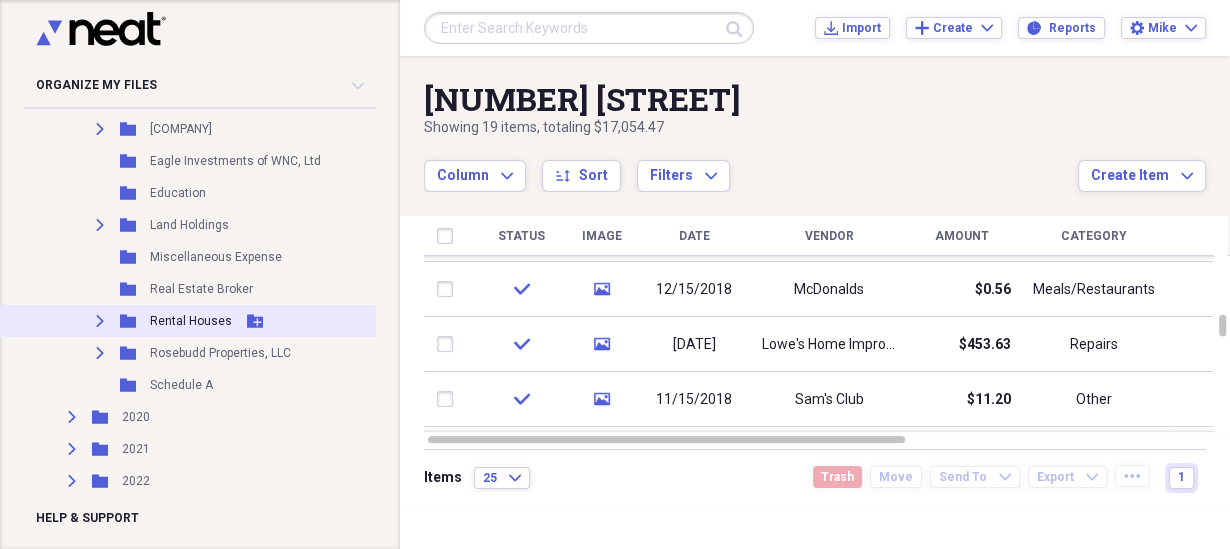 click on "Expand" 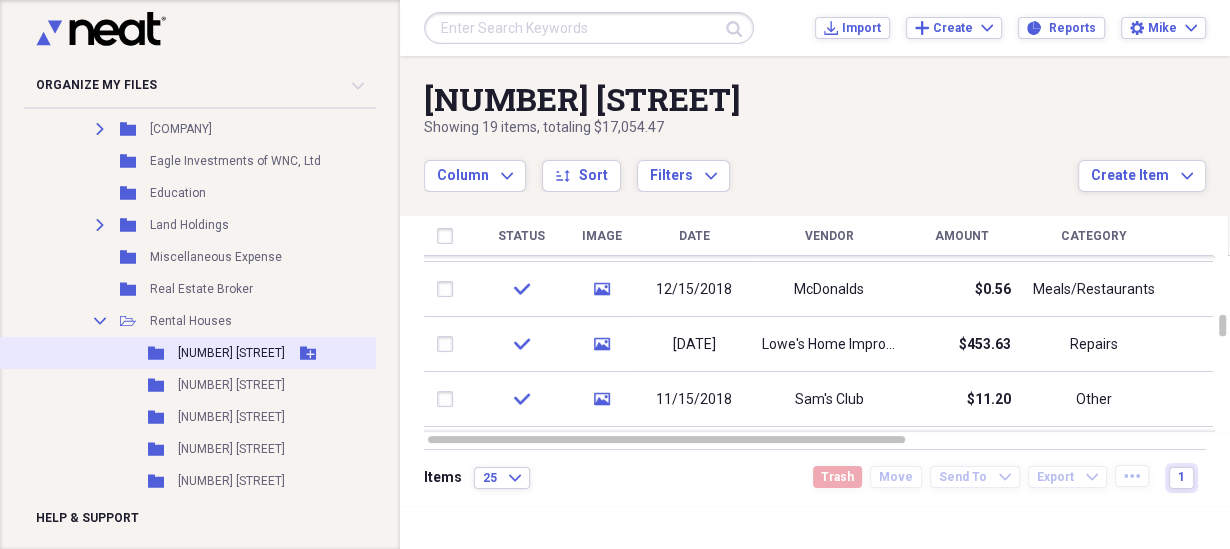 click on "[NUMBER] [STREET]" at bounding box center (231, 353) 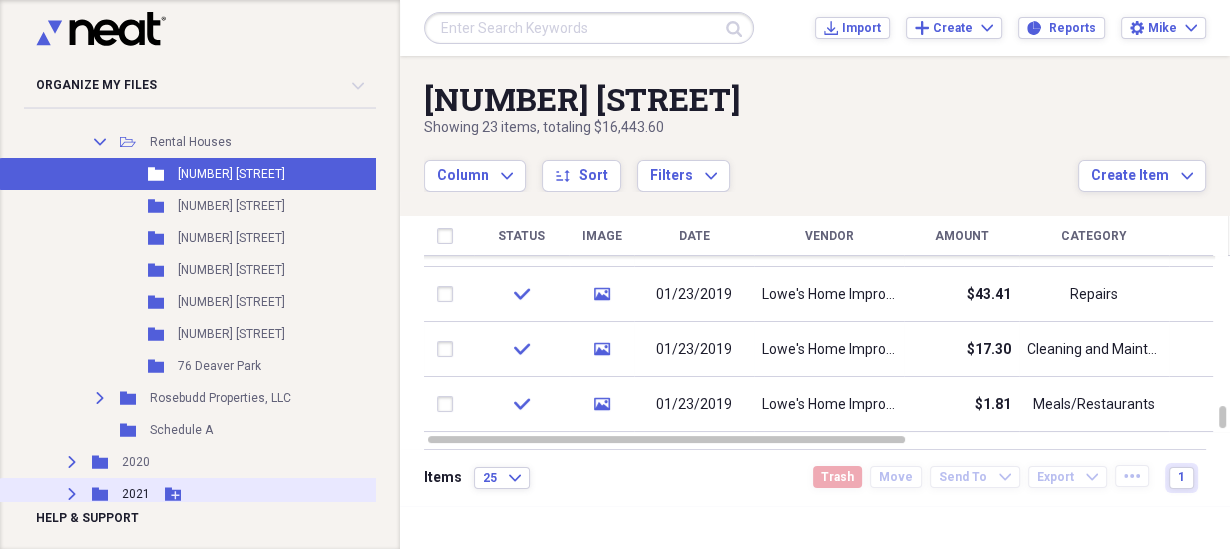 scroll, scrollTop: 5277, scrollLeft: 0, axis: vertical 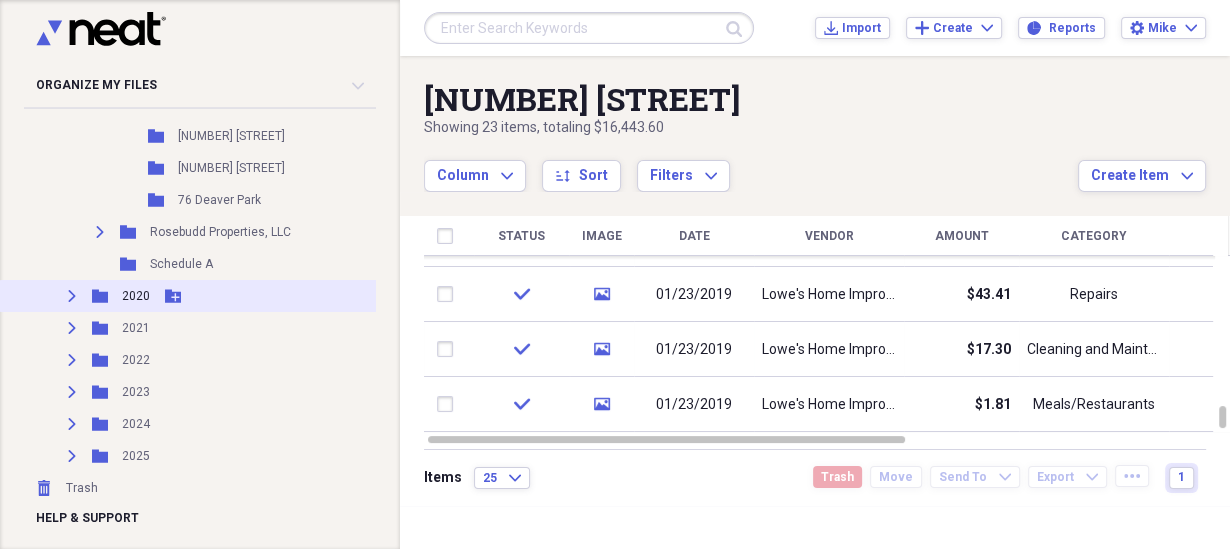 click on "Expand" 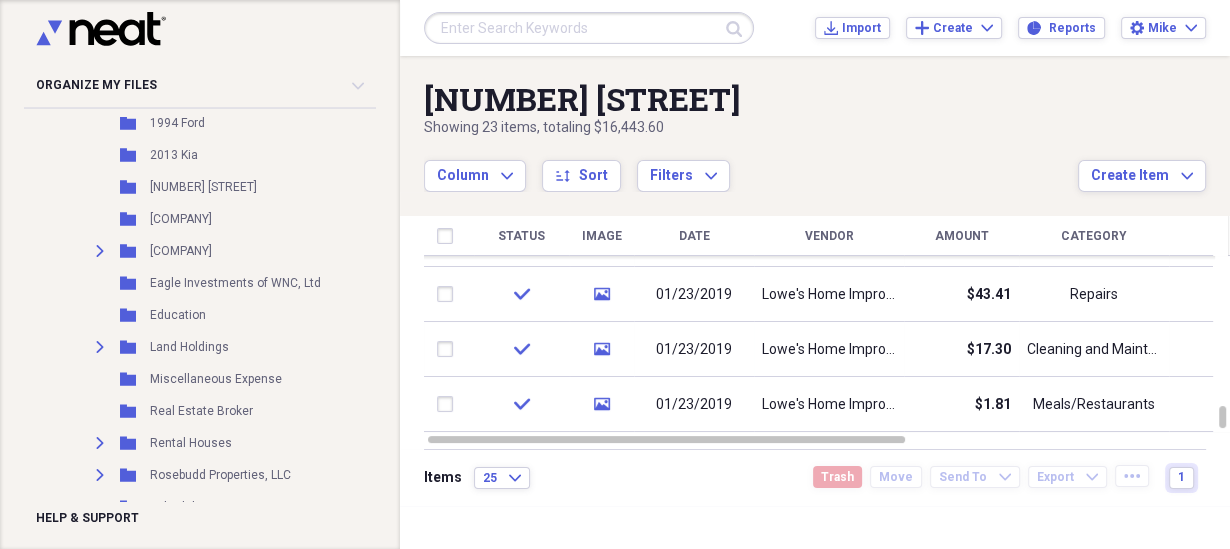 scroll, scrollTop: 5725, scrollLeft: 0, axis: vertical 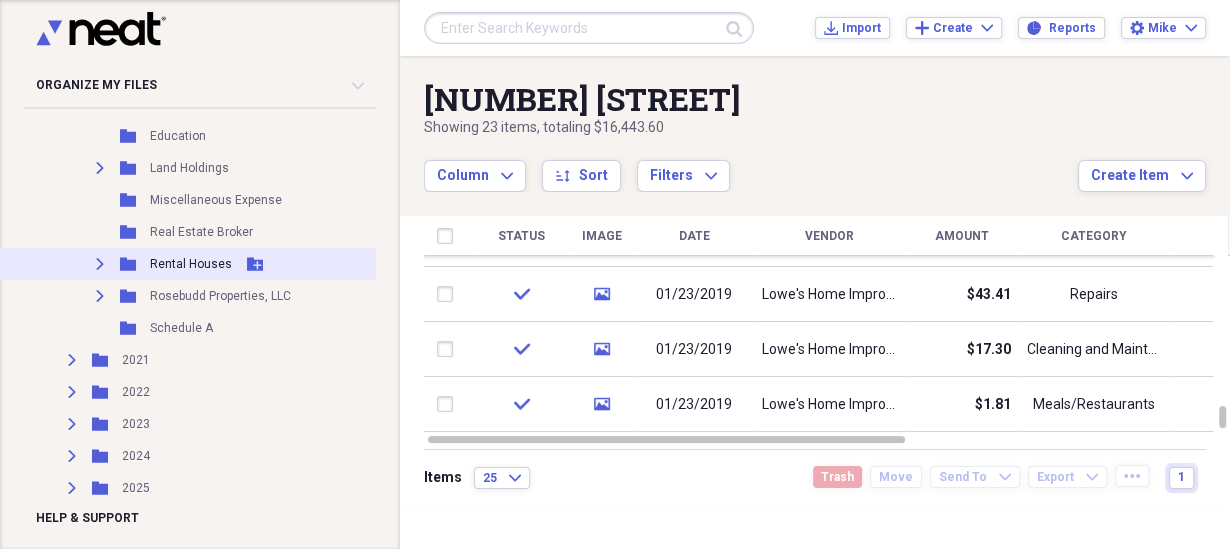 click on "Expand" 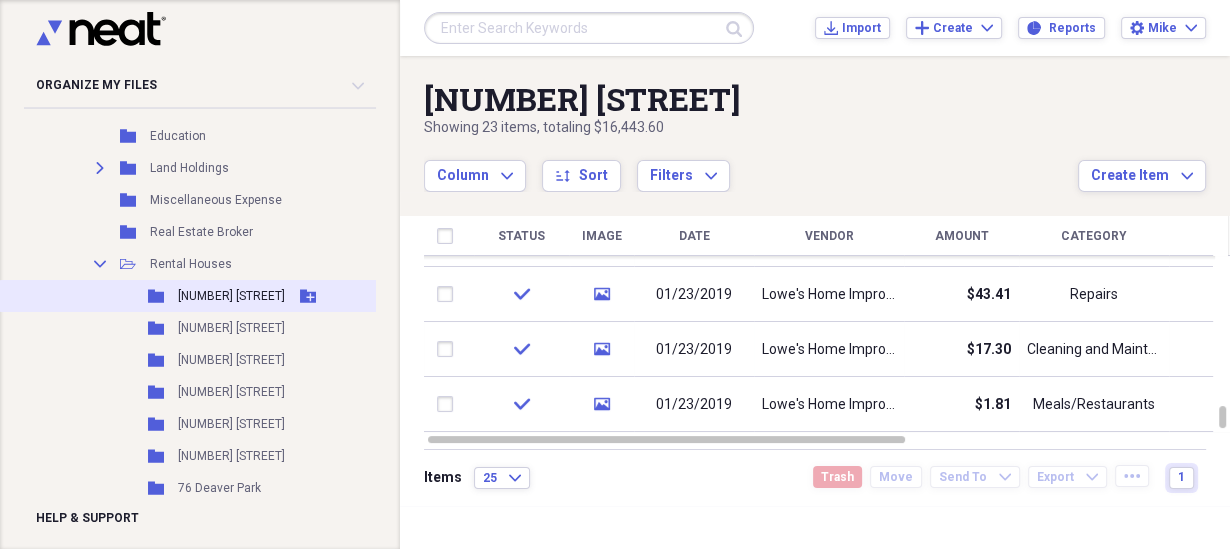 click on "[NUMBER] [STREET]" at bounding box center (231, 296) 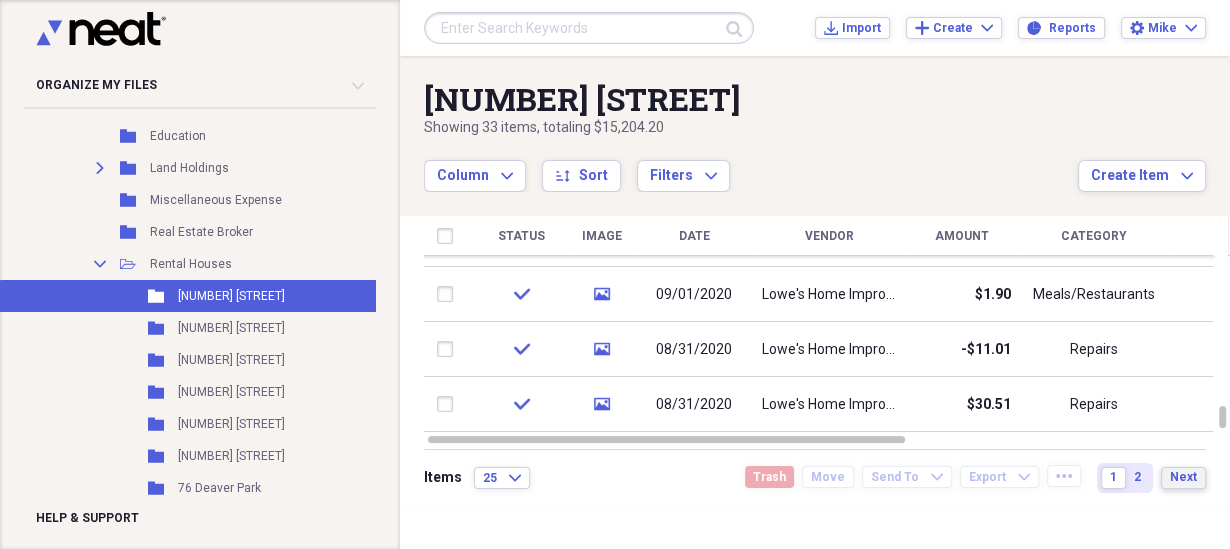 click on "Next" at bounding box center (1183, 477) 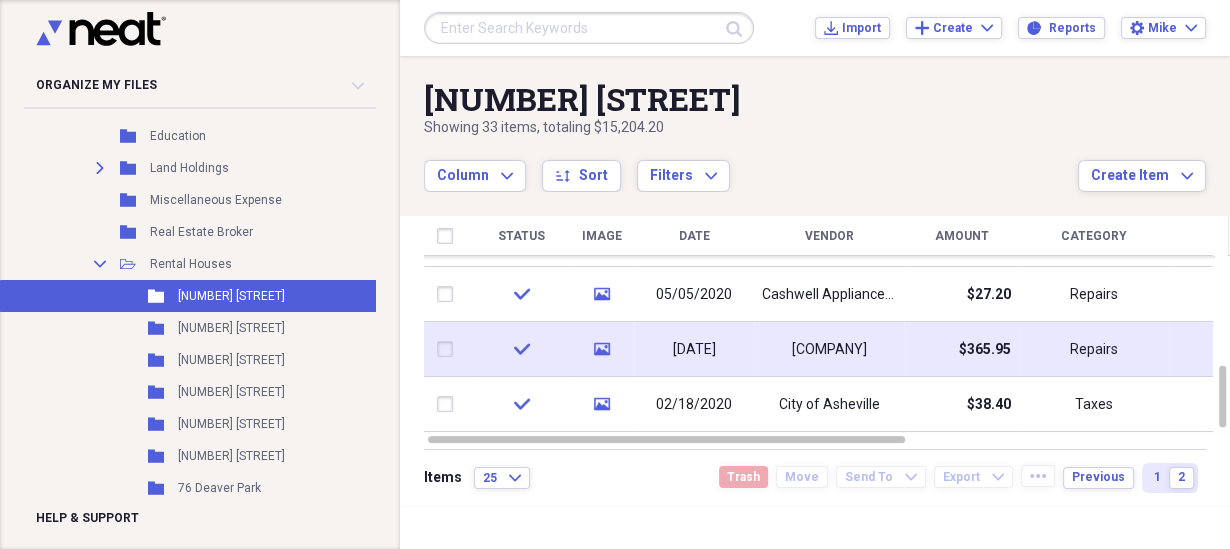 click on "[COMPANY]" at bounding box center [829, 350] 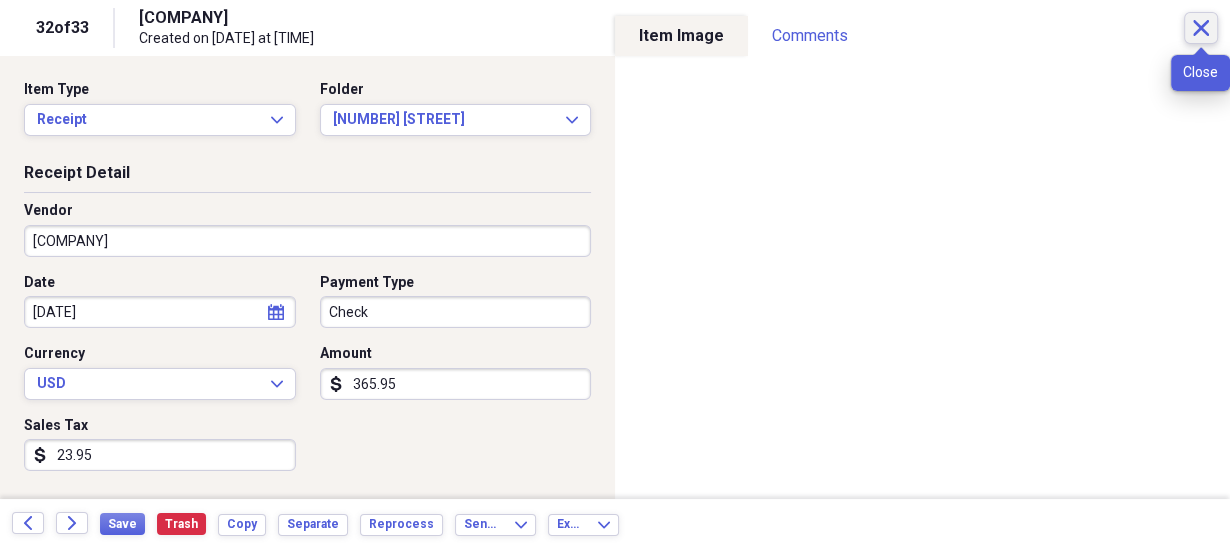 click on "Close" 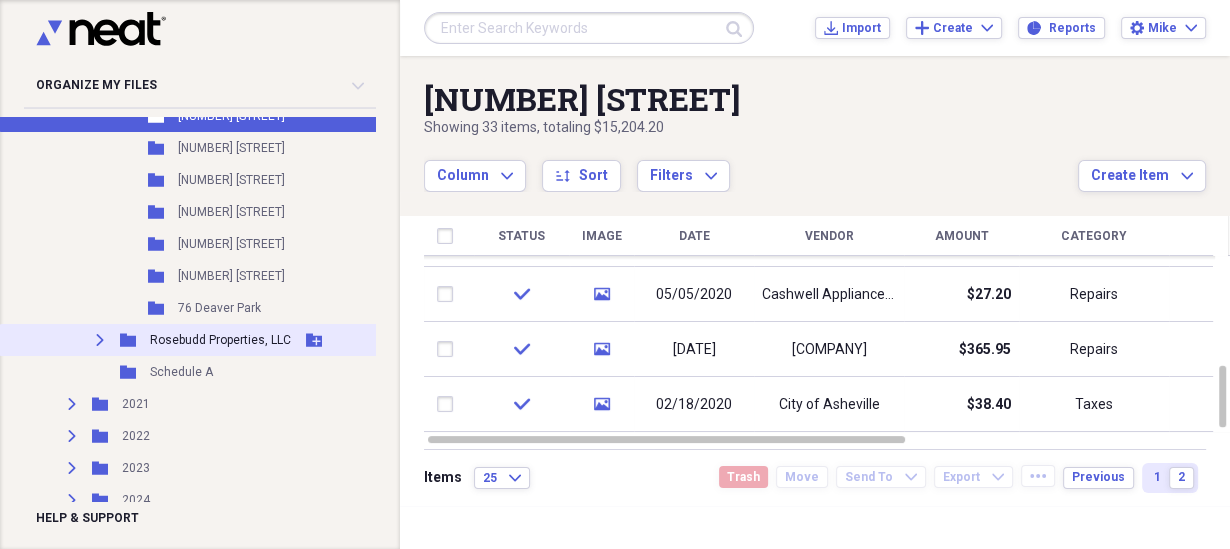 scroll, scrollTop: 5981, scrollLeft: 0, axis: vertical 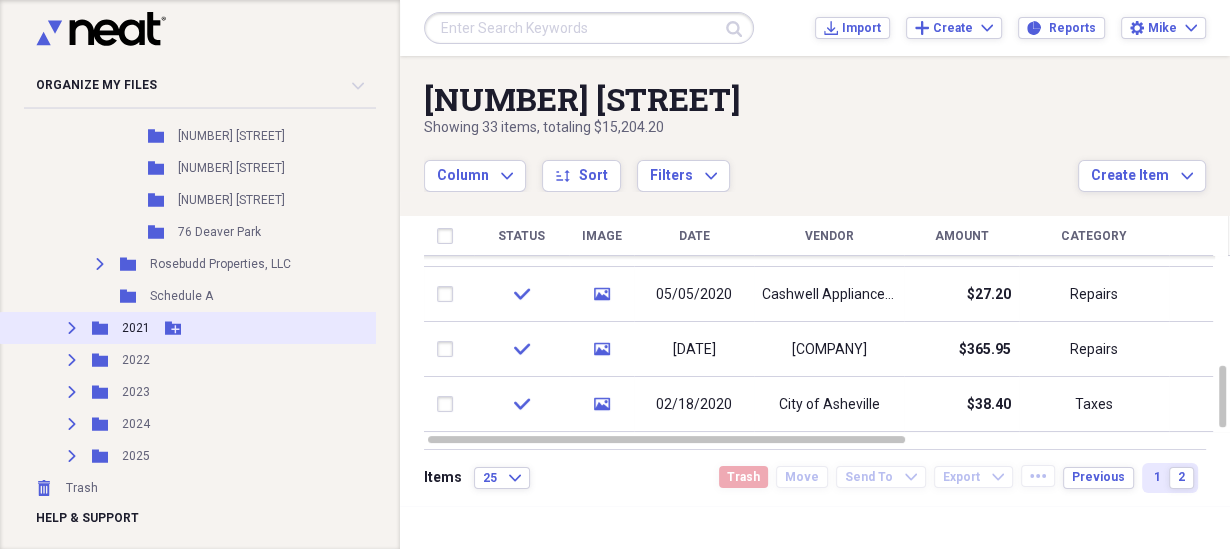 click on "Expand" at bounding box center [72, 328] 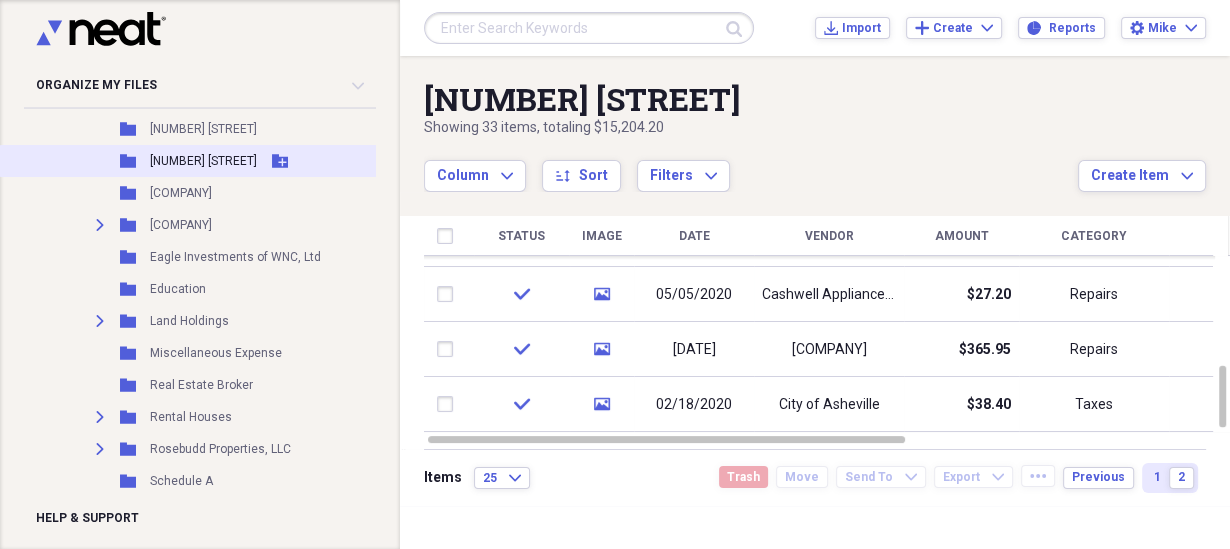 scroll, scrollTop: 6429, scrollLeft: 0, axis: vertical 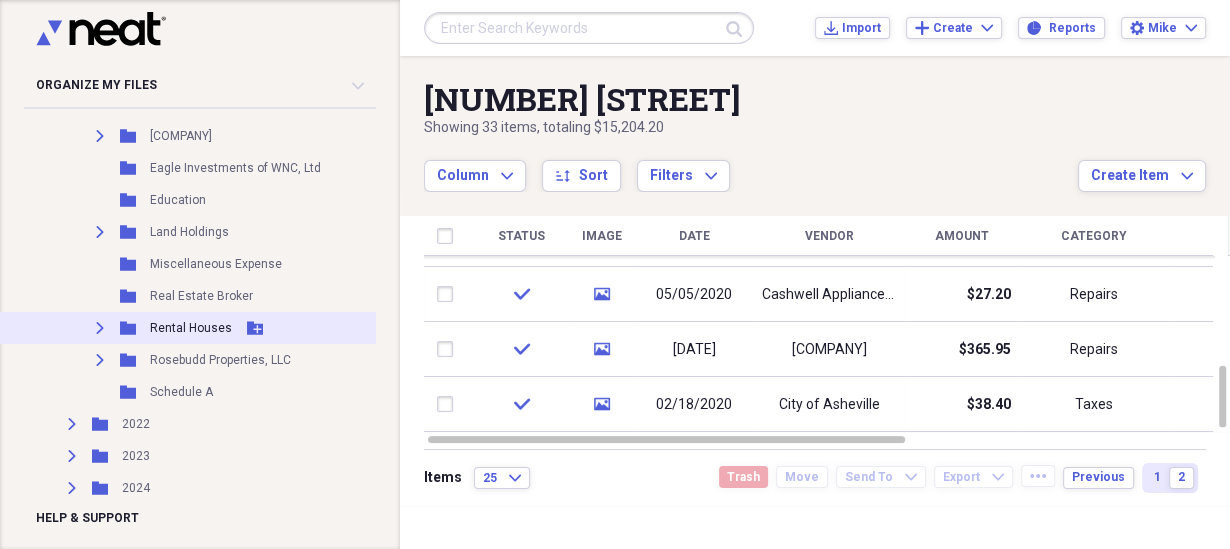 click on "Expand" 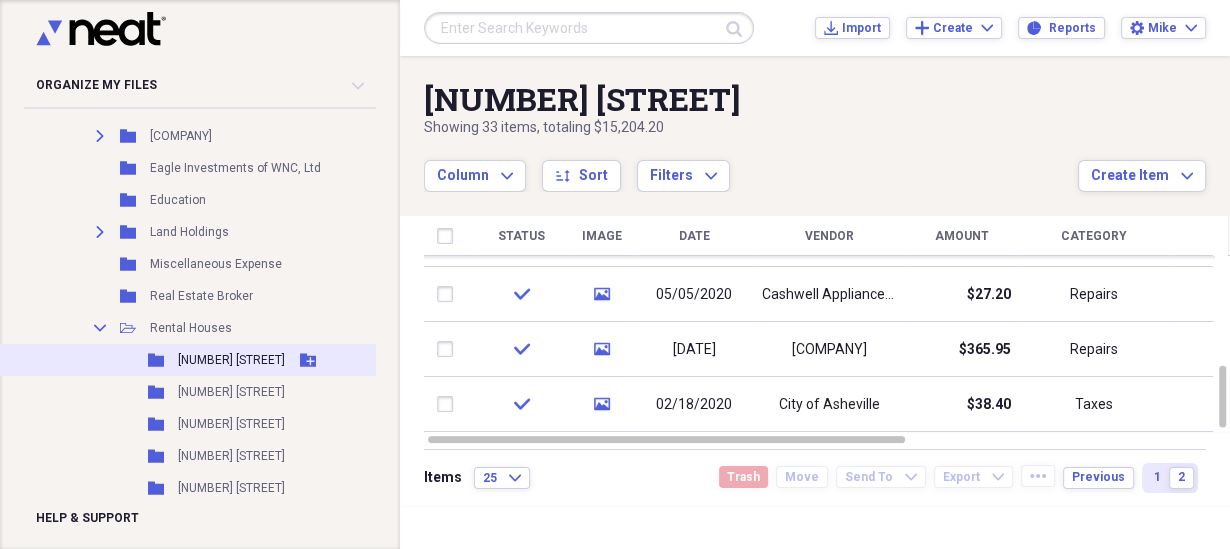 click on "[NUMBER] [STREET]" at bounding box center [231, 360] 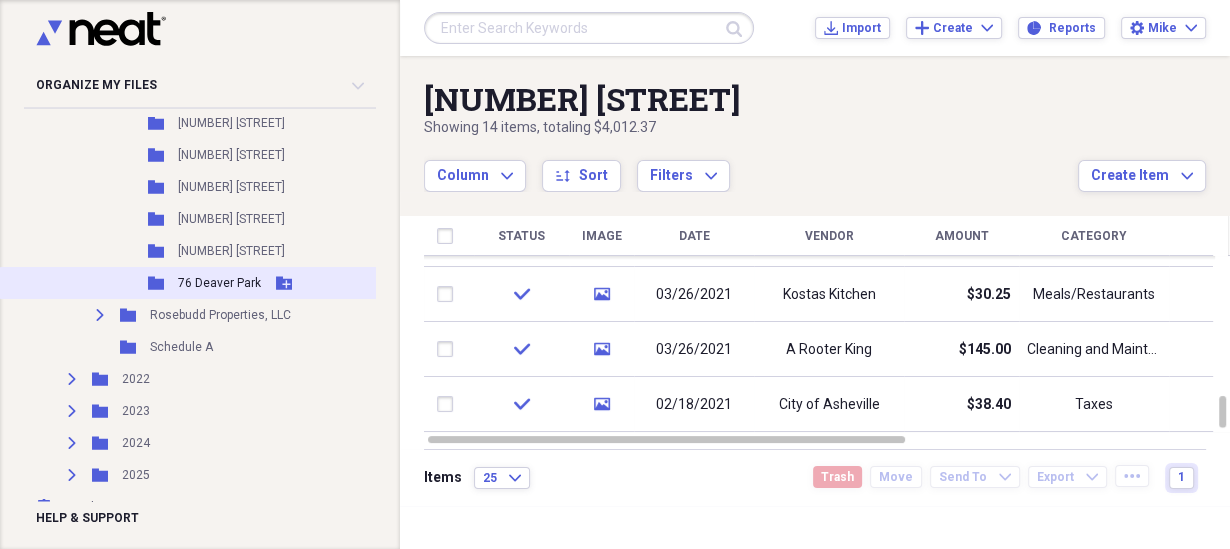 scroll, scrollTop: 6717, scrollLeft: 0, axis: vertical 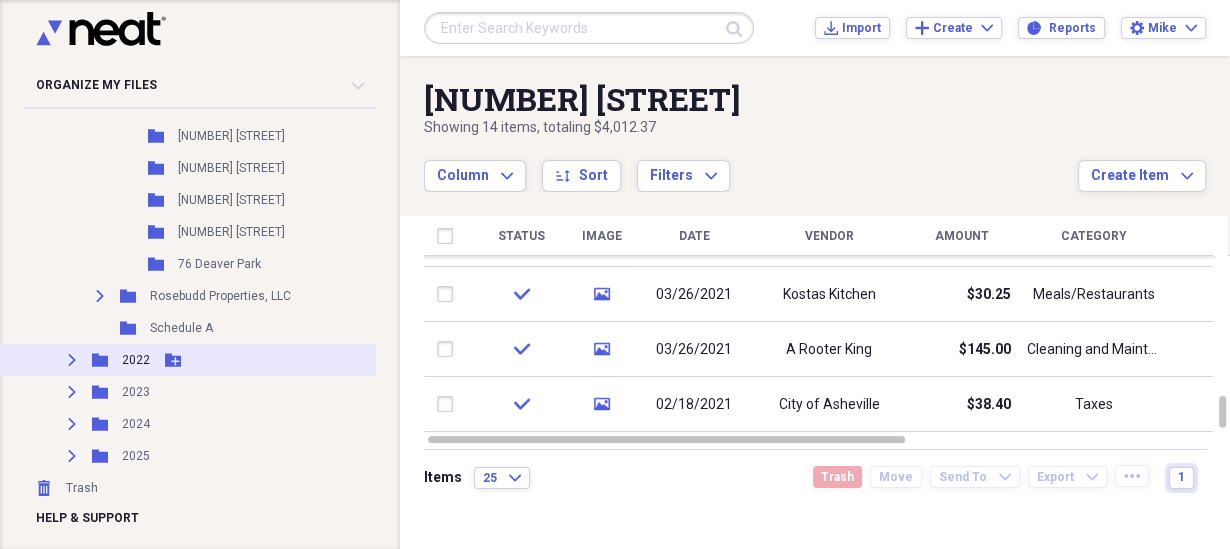click 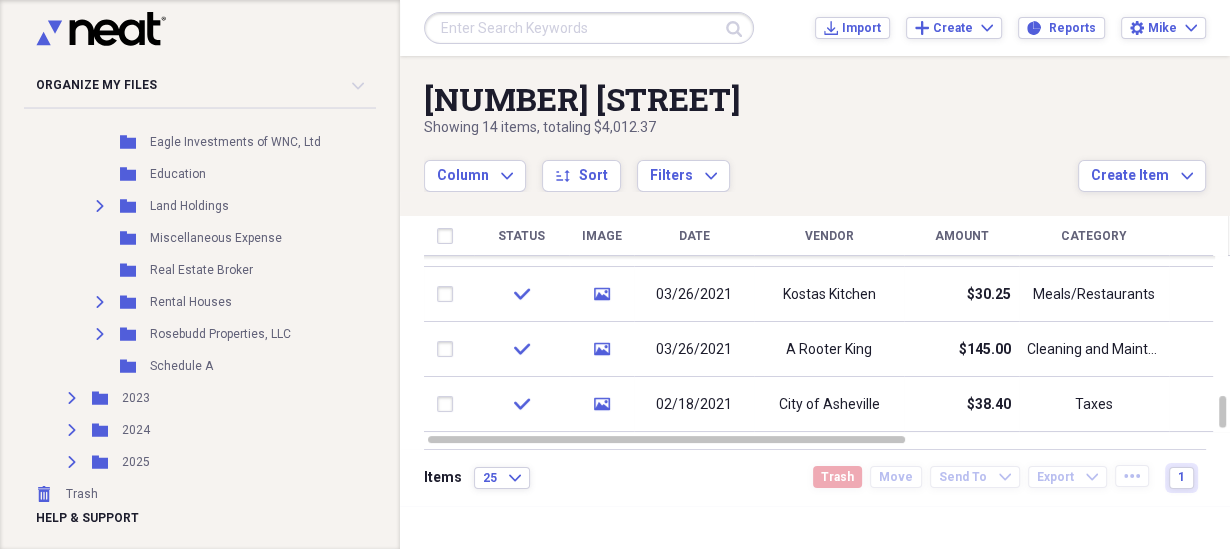 scroll, scrollTop: 7261, scrollLeft: 0, axis: vertical 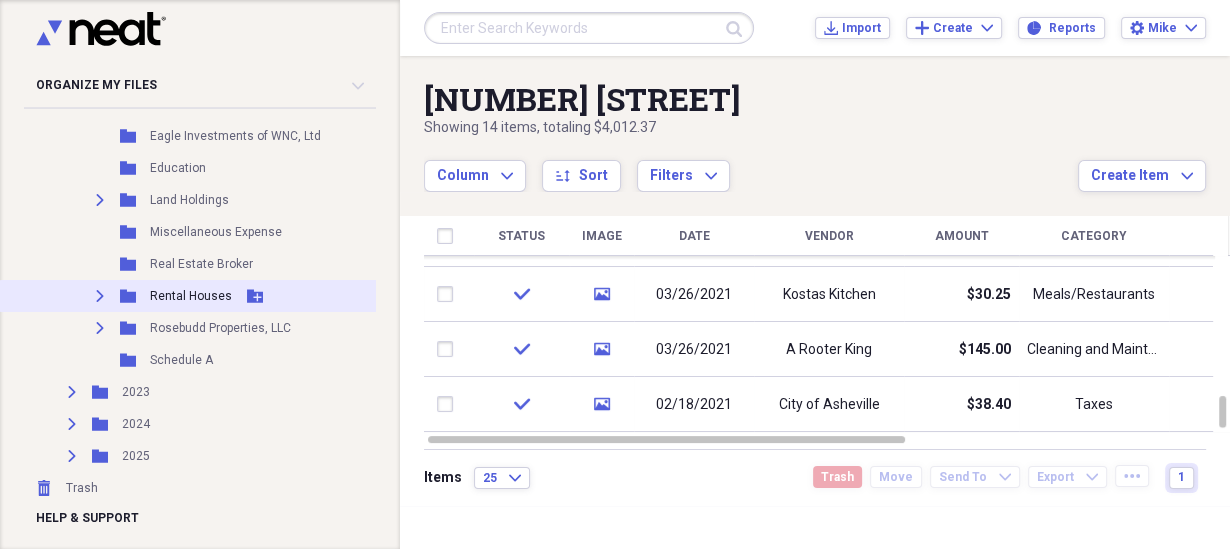 click 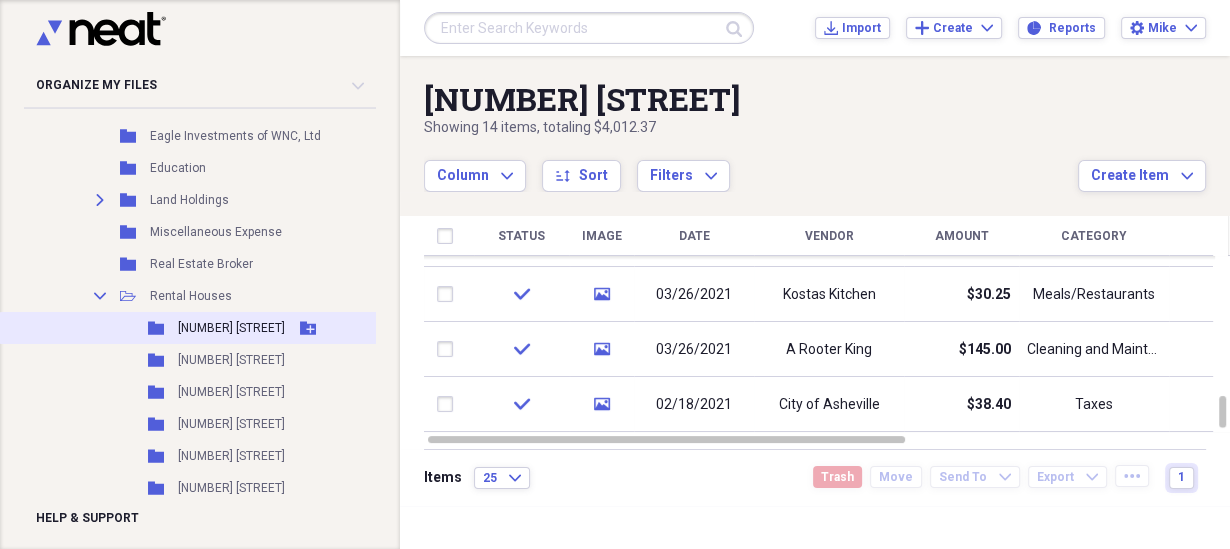 click on "[NUMBER] [STREET]" at bounding box center (231, 328) 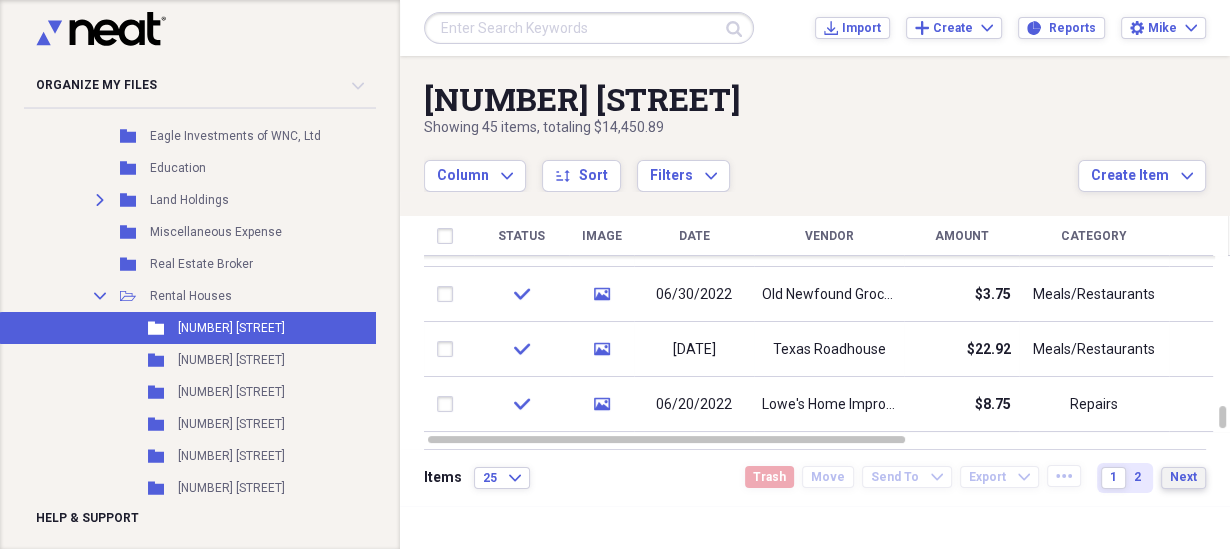 click on "Next" at bounding box center (1183, 477) 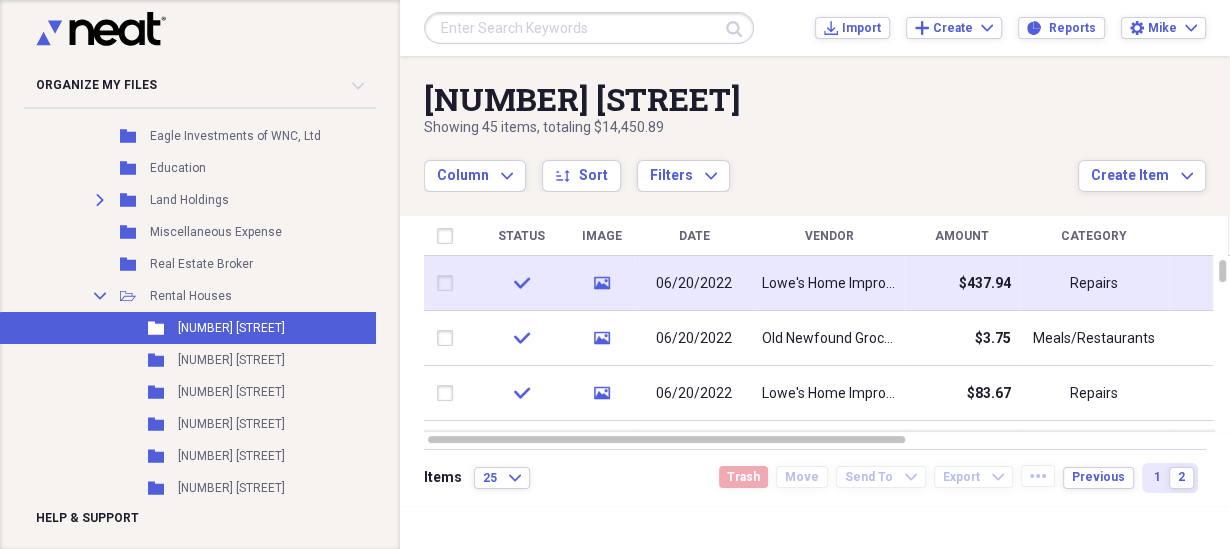 click on "Lowe's Home Improvement" at bounding box center (829, 284) 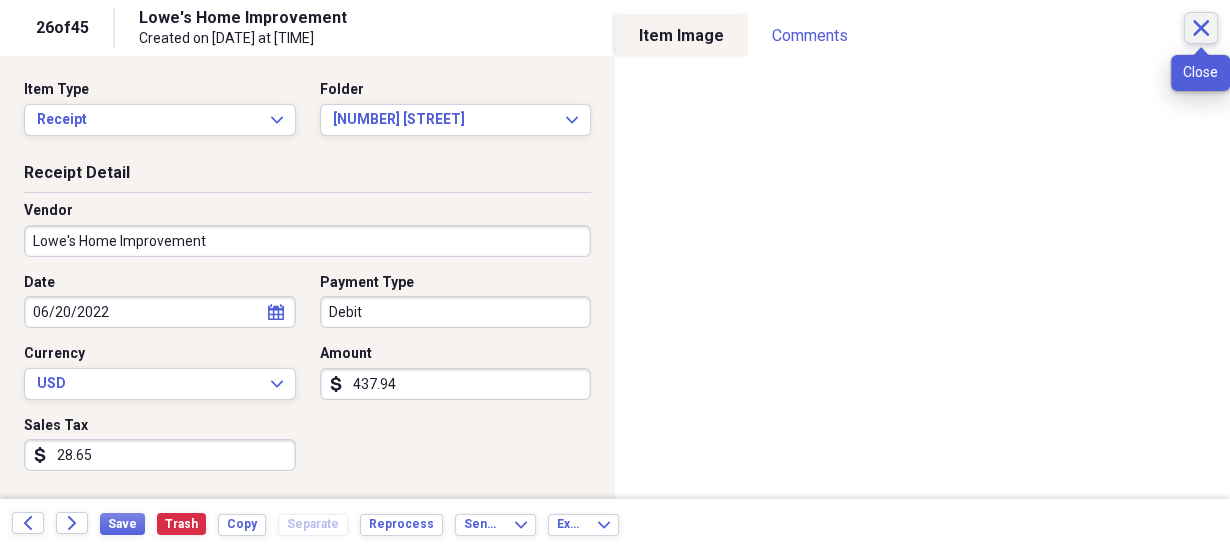 click on "Close" 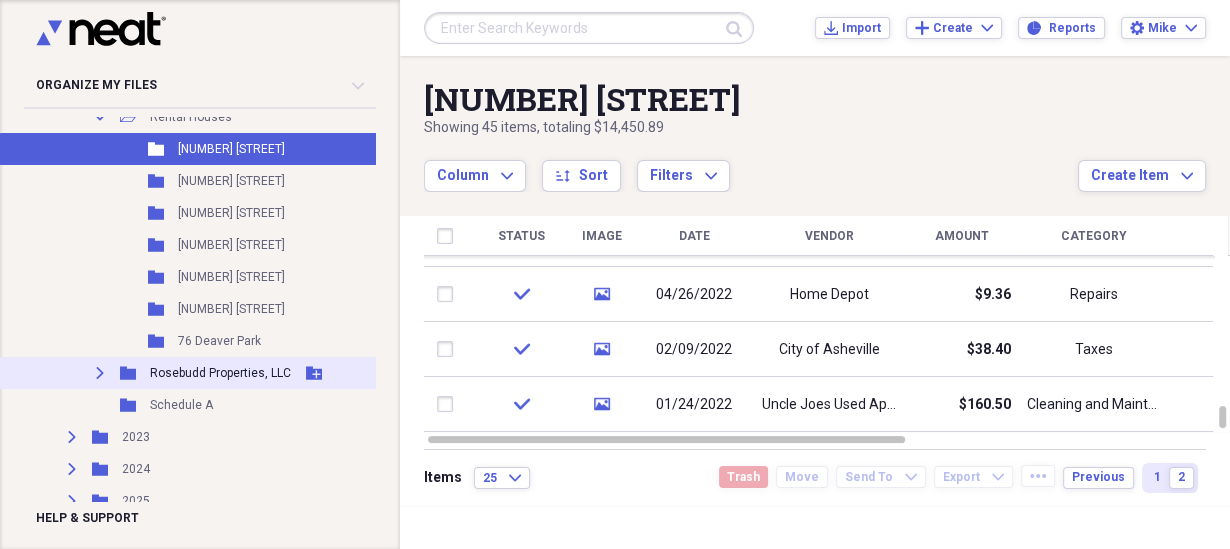 scroll, scrollTop: 7485, scrollLeft: 0, axis: vertical 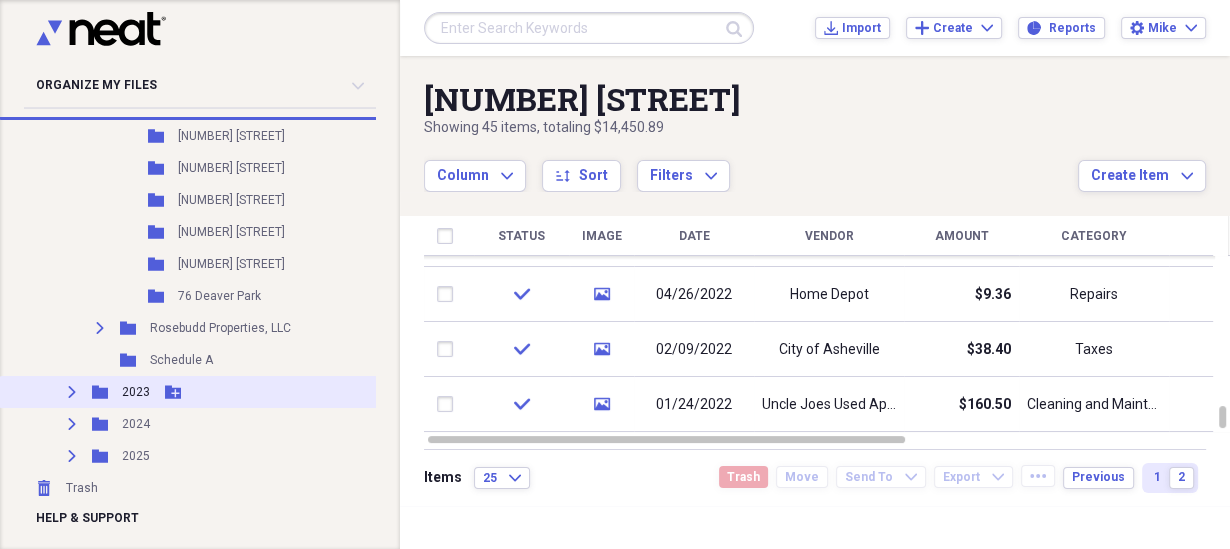 click on "Expand" 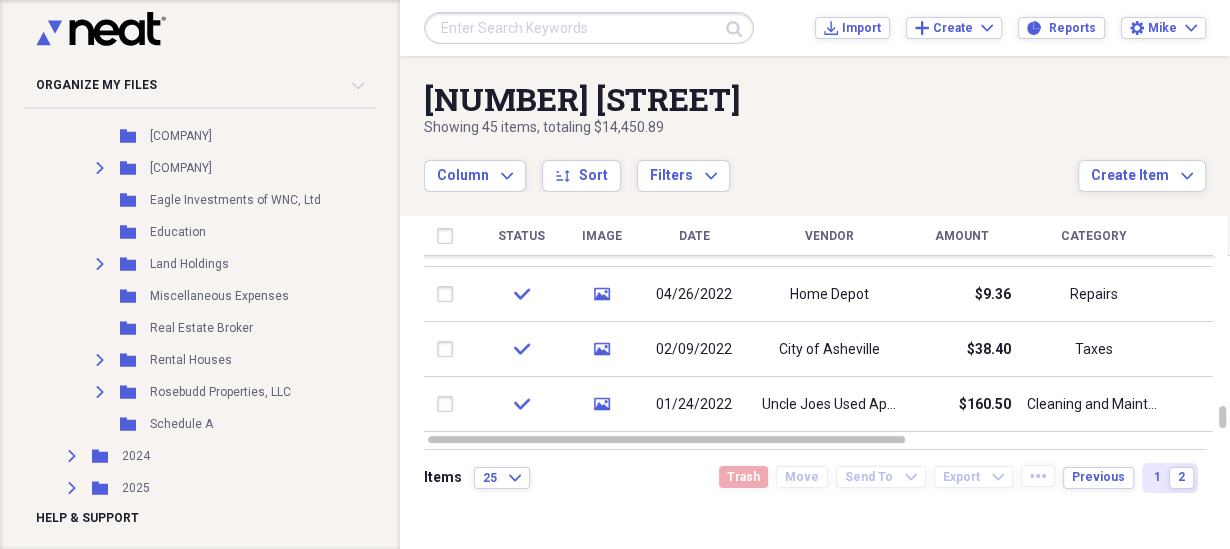 scroll, scrollTop: 7965, scrollLeft: 0, axis: vertical 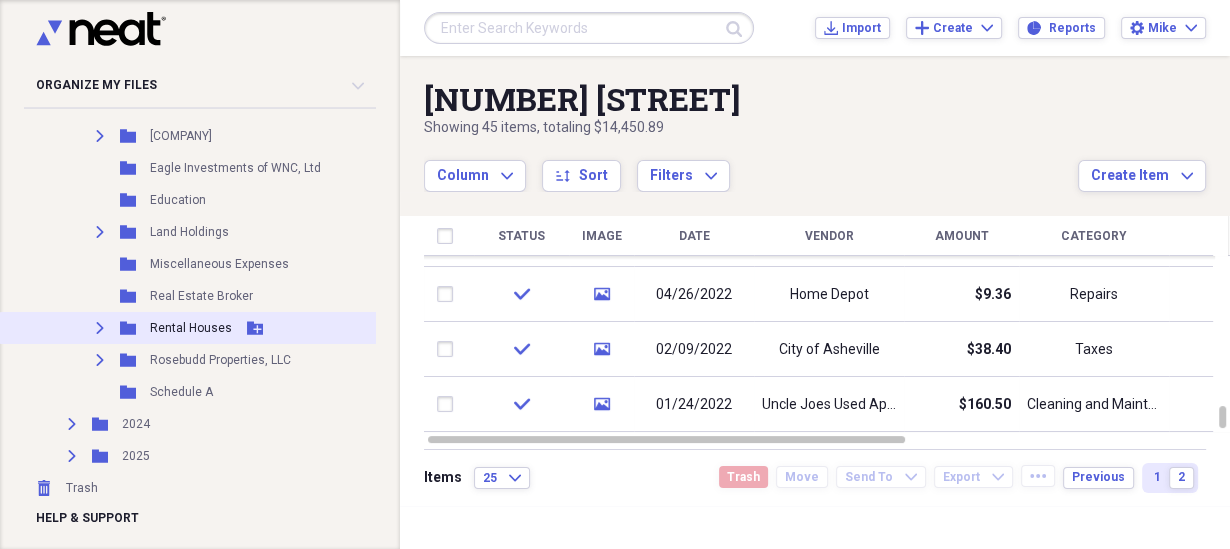 click on "Expand" 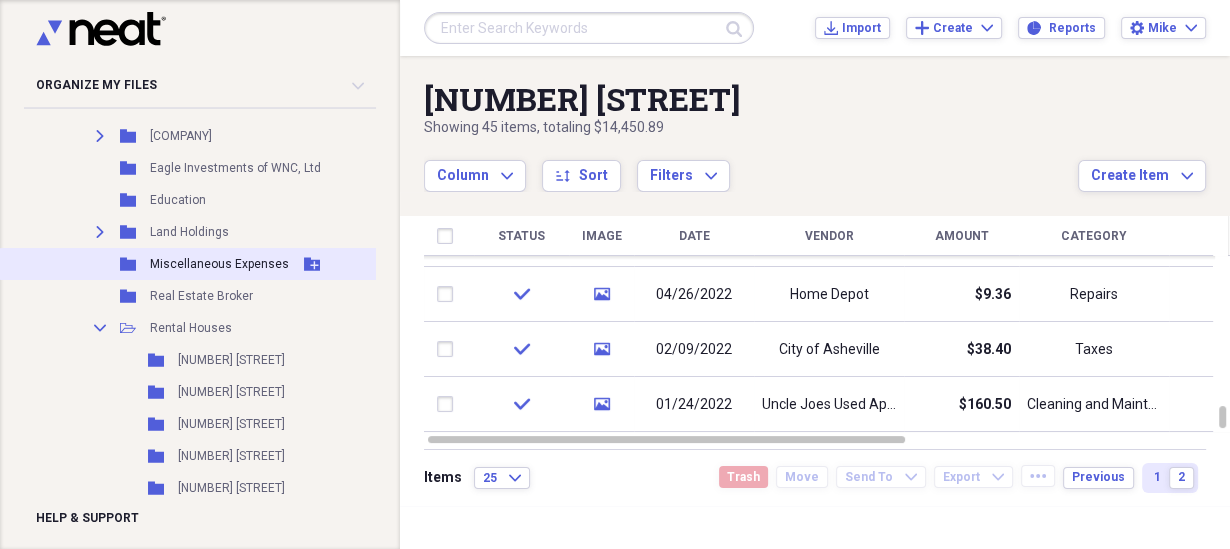 scroll, scrollTop: 8144, scrollLeft: 0, axis: vertical 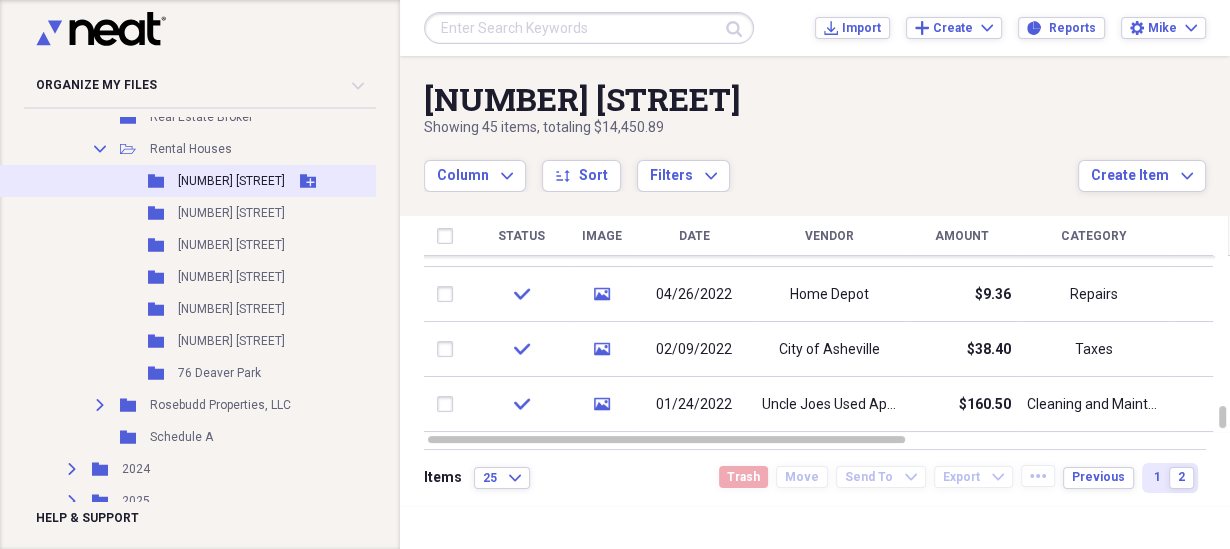 click on "[NUMBER] [STREET]" at bounding box center [231, 181] 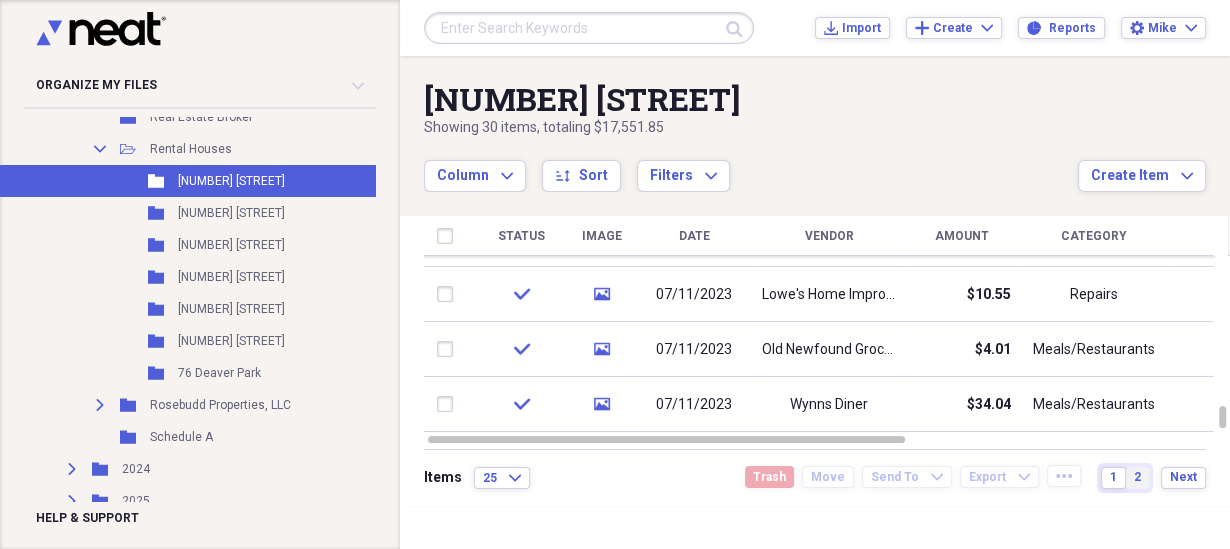 click on "2" at bounding box center (1137, 477) 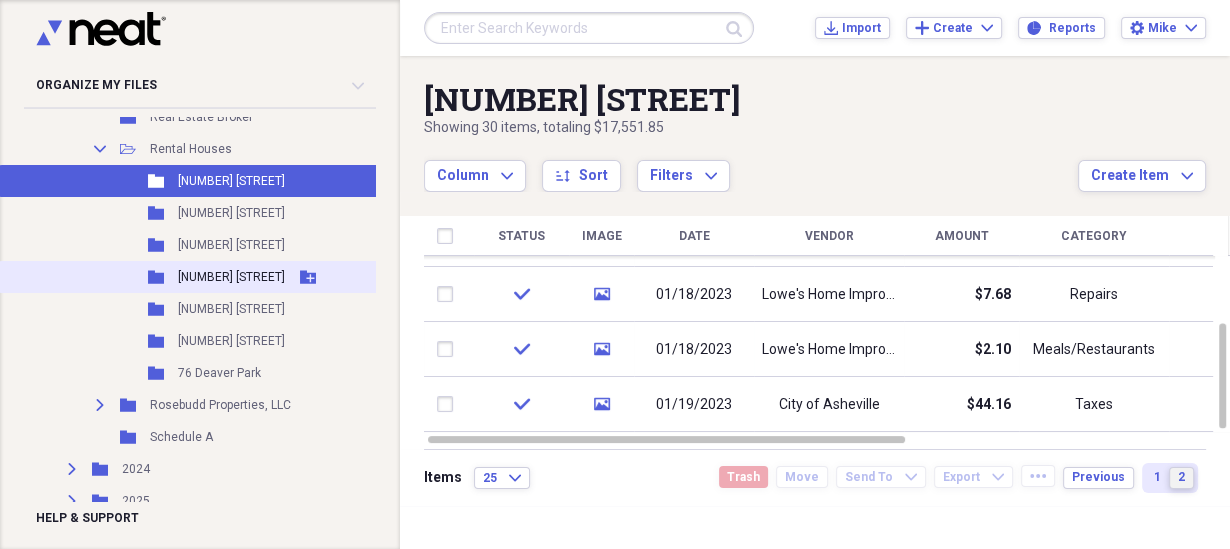 scroll, scrollTop: 8189, scrollLeft: 0, axis: vertical 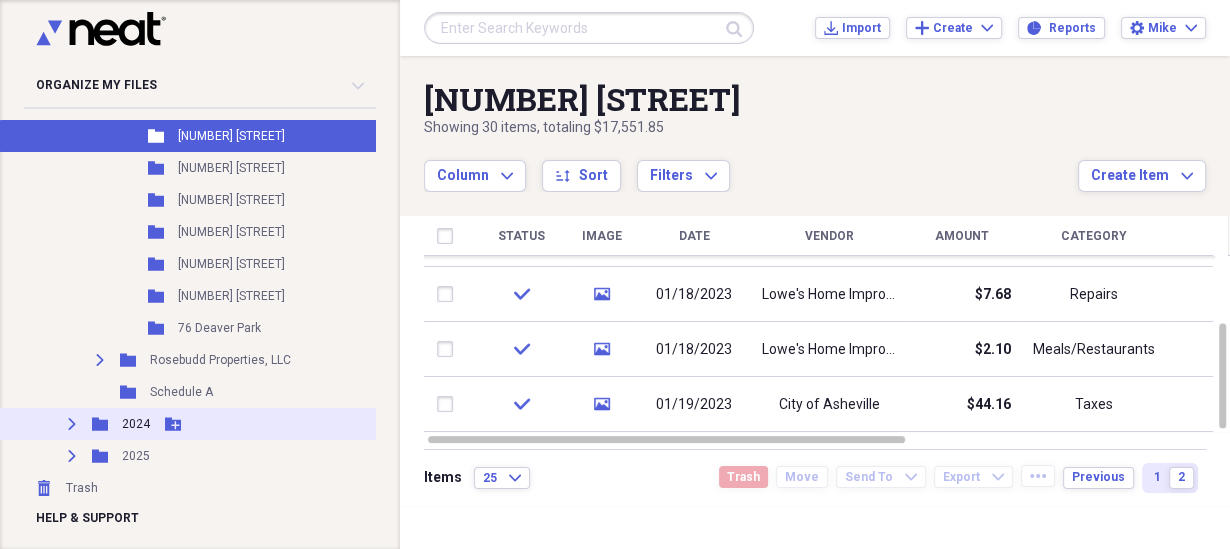 click on "Expand" 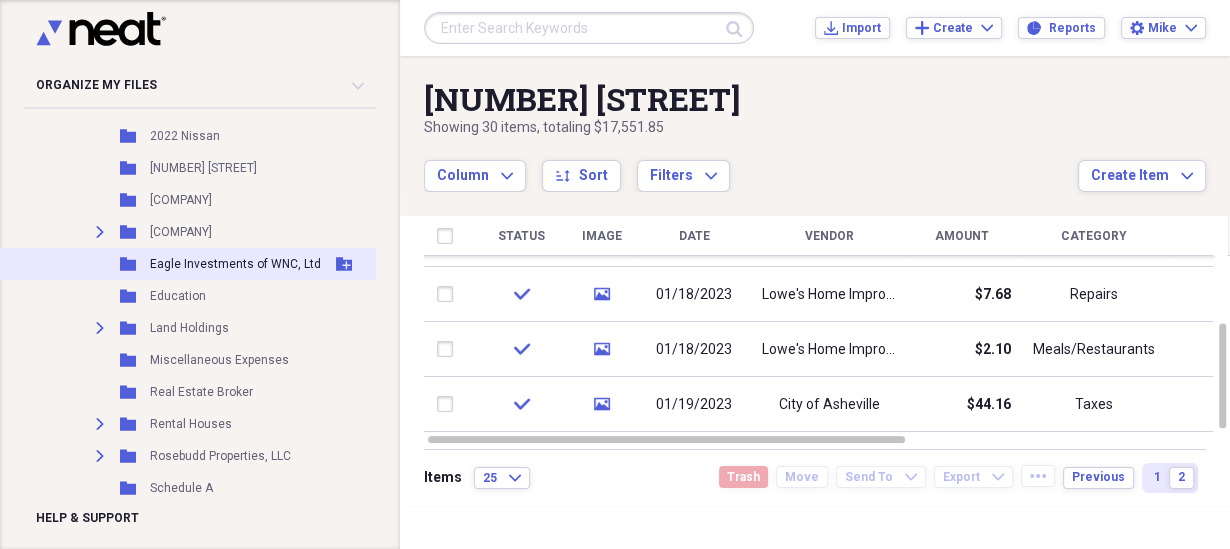scroll, scrollTop: 8701, scrollLeft: 0, axis: vertical 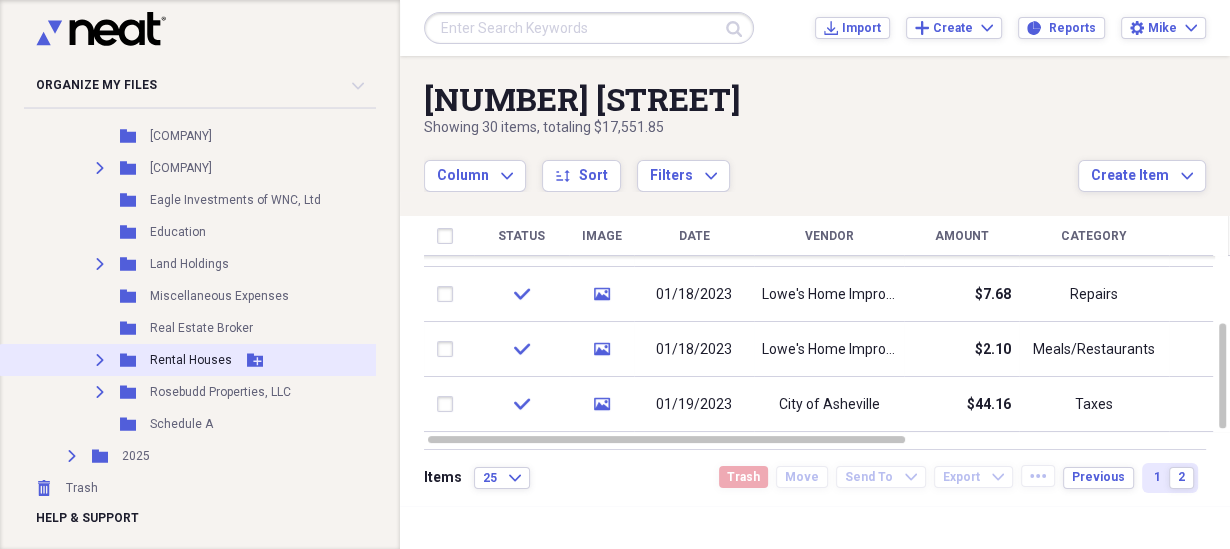 click on "Expand" 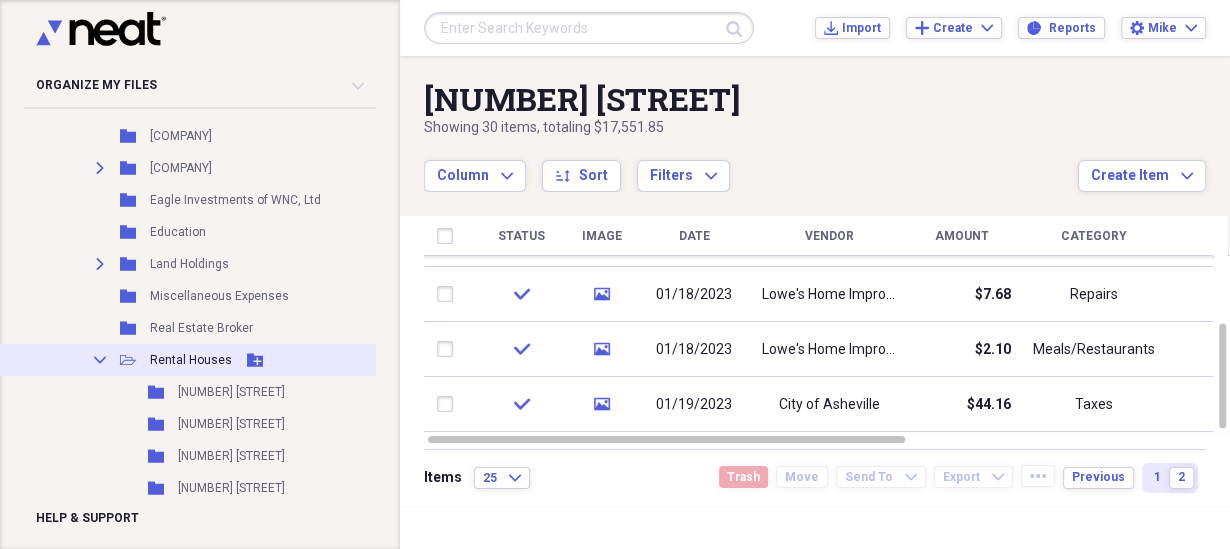drag, startPoint x: 197, startPoint y: 384, endPoint x: 270, endPoint y: 367, distance: 74.953316 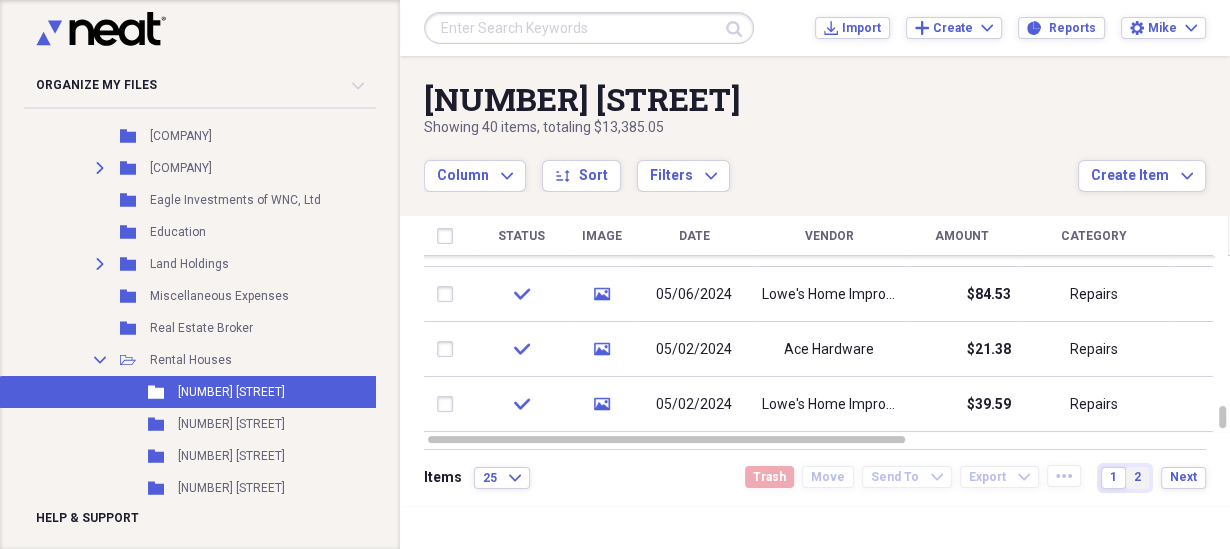 click on "2" at bounding box center [1137, 477] 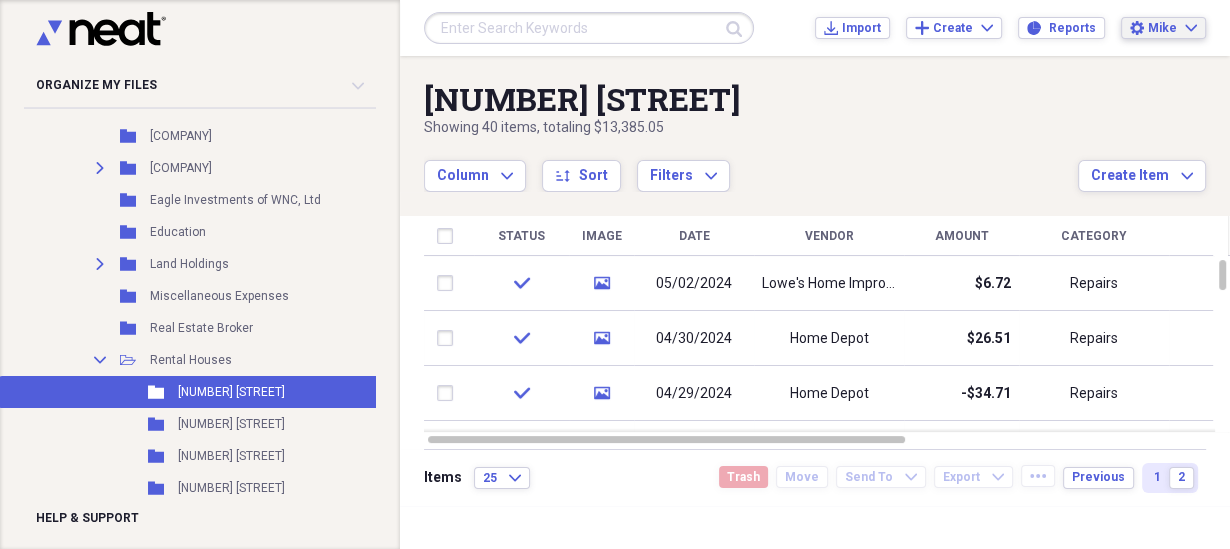 click on "Expand" 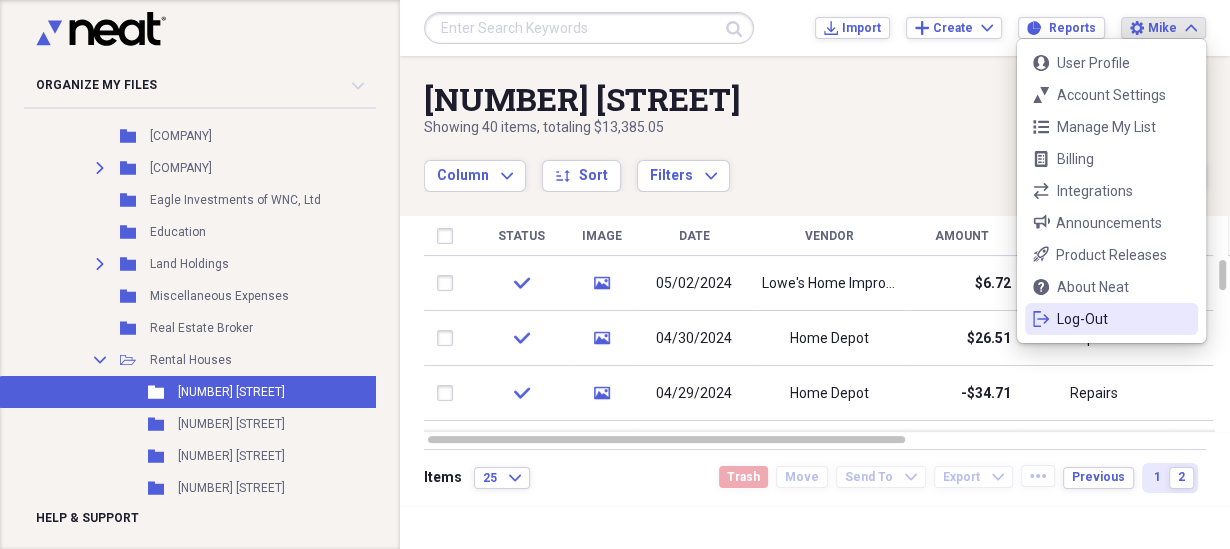 click on "Log-Out" at bounding box center [1111, 319] 